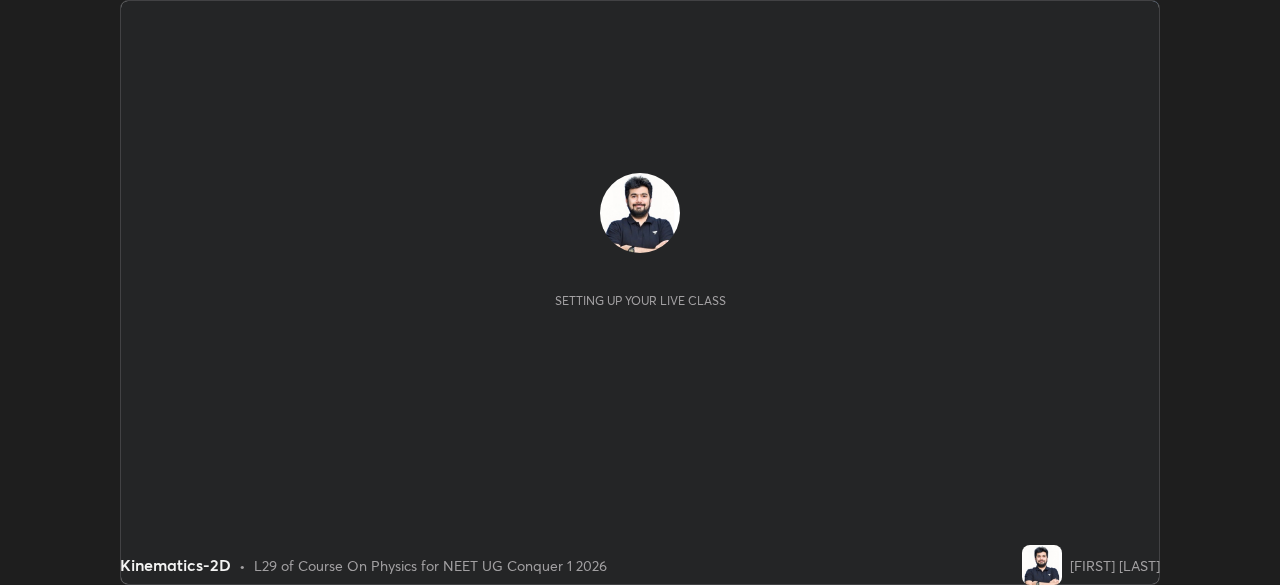 scroll, scrollTop: 0, scrollLeft: 0, axis: both 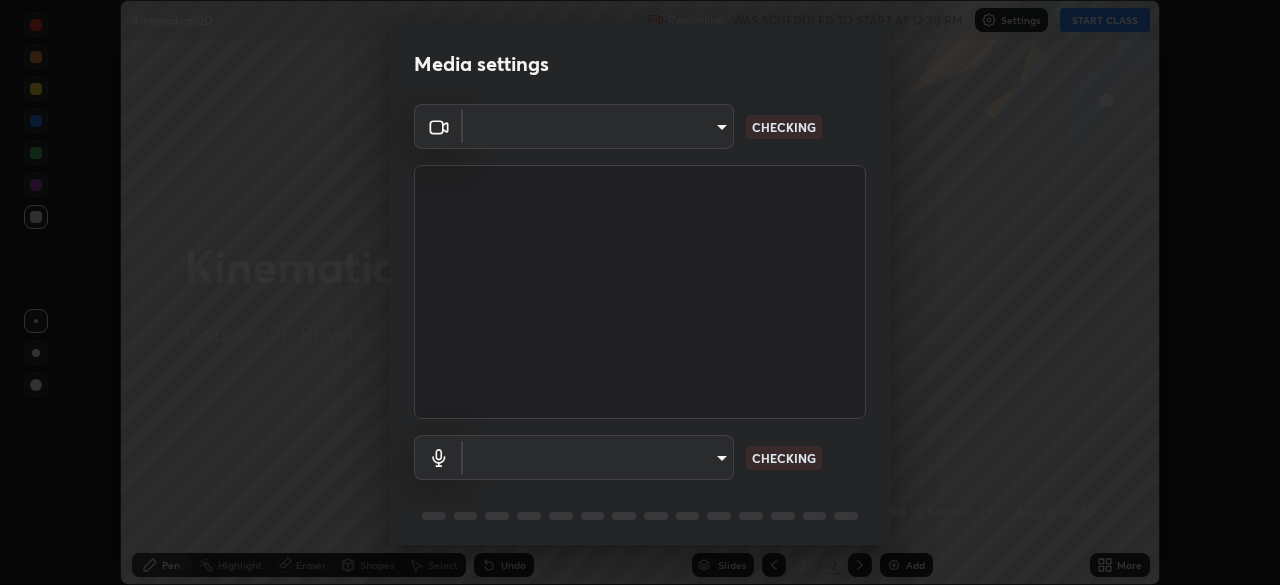 type on "[HASH]" 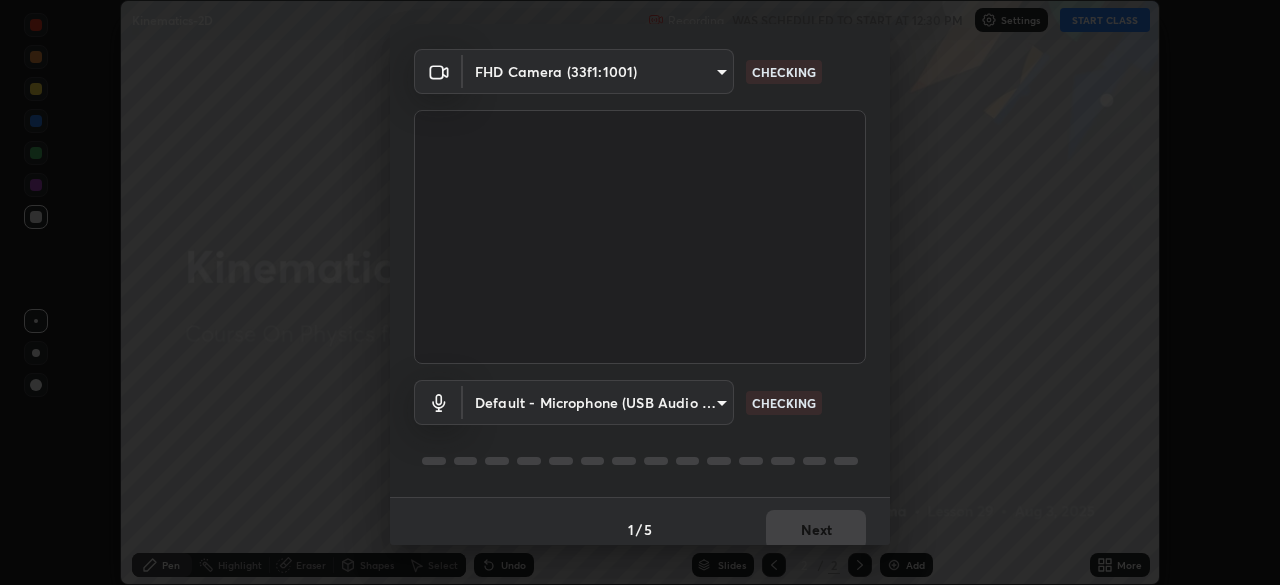 scroll, scrollTop: 71, scrollLeft: 0, axis: vertical 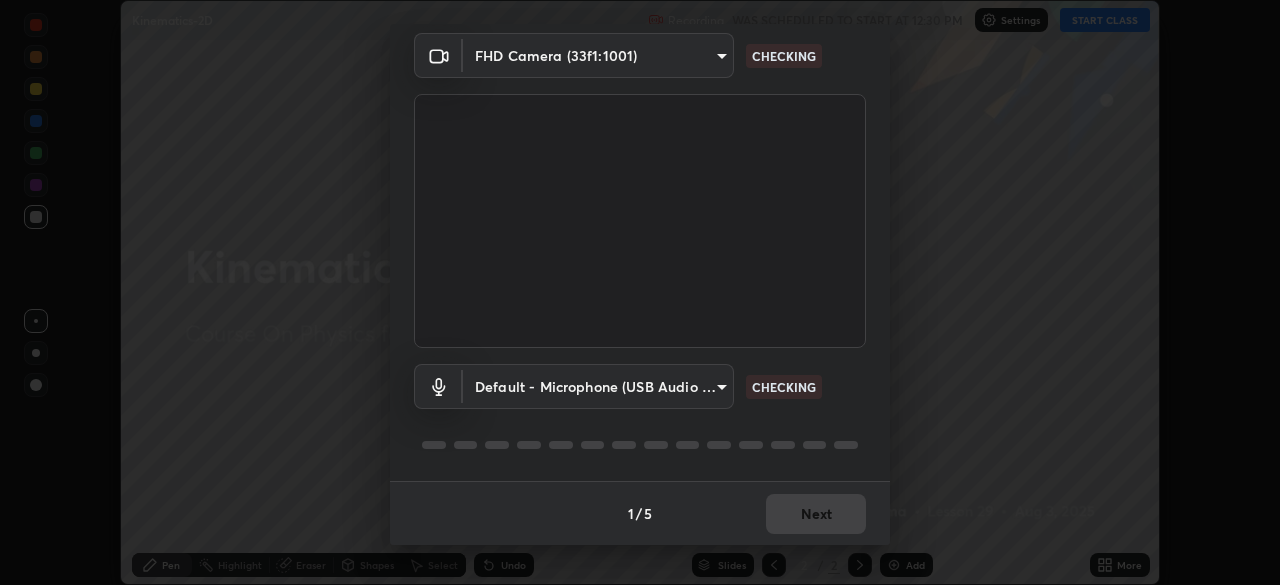 click on "1 / 5 Next" at bounding box center [640, 513] 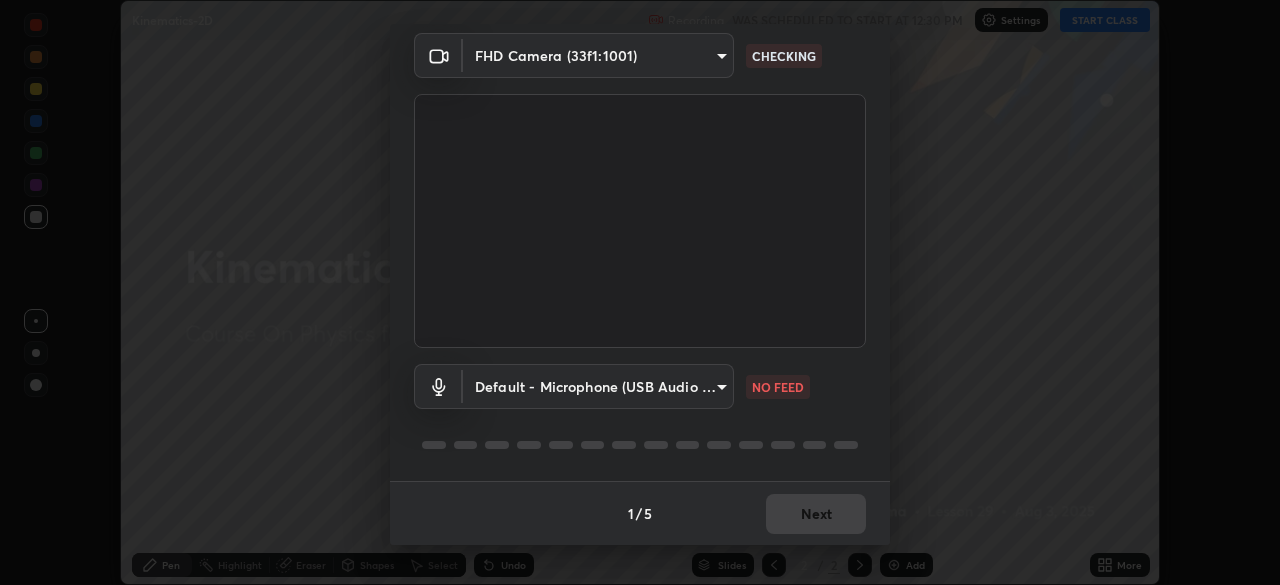 click on "Erase all Kinematics-2D Recording WAS SCHEDULED TO START AT  12:30 PM Settings START CLASS Setting up your live class Kinematics-2D • L29 of Course On Physics for NEET UG Conquer 1 2026 [FIRST] [LAST] Pen Highlight Eraser Shapes Select Undo Slides 2 / 2 Add More No doubts shared Encourage your learners to ask a doubt for better clarity Report an issue Reason for reporting Buffering Chat not working Audio - Video sync issue Educator video quality low ​ Attach an image Report Media settings FHD Camera (33f1:1001) [HASH] CHECKING Default - Microphone (USB Audio Device) default NO FEED 1 / 5 Next" at bounding box center [640, 292] 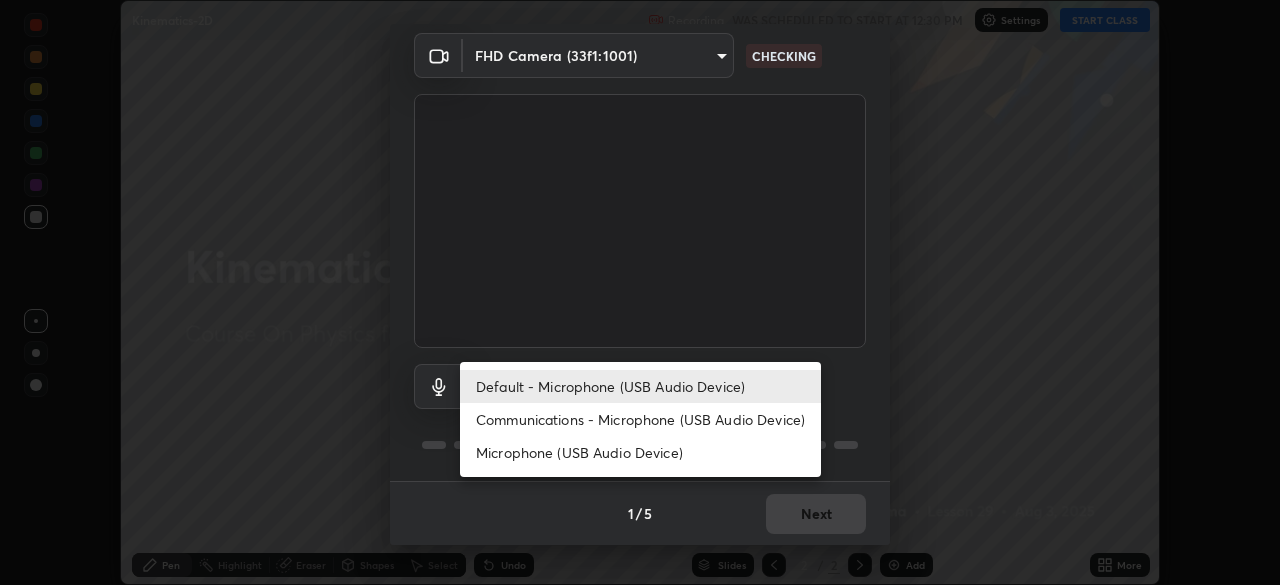 click on "Communications - Microphone (USB Audio Device)" at bounding box center (640, 419) 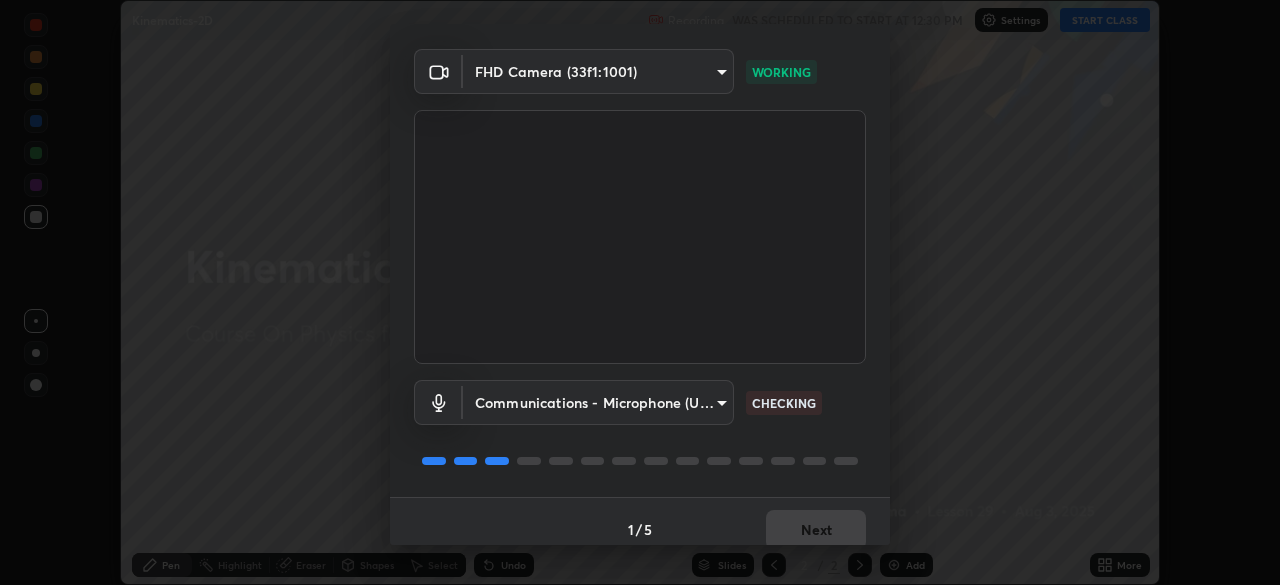 scroll, scrollTop: 71, scrollLeft: 0, axis: vertical 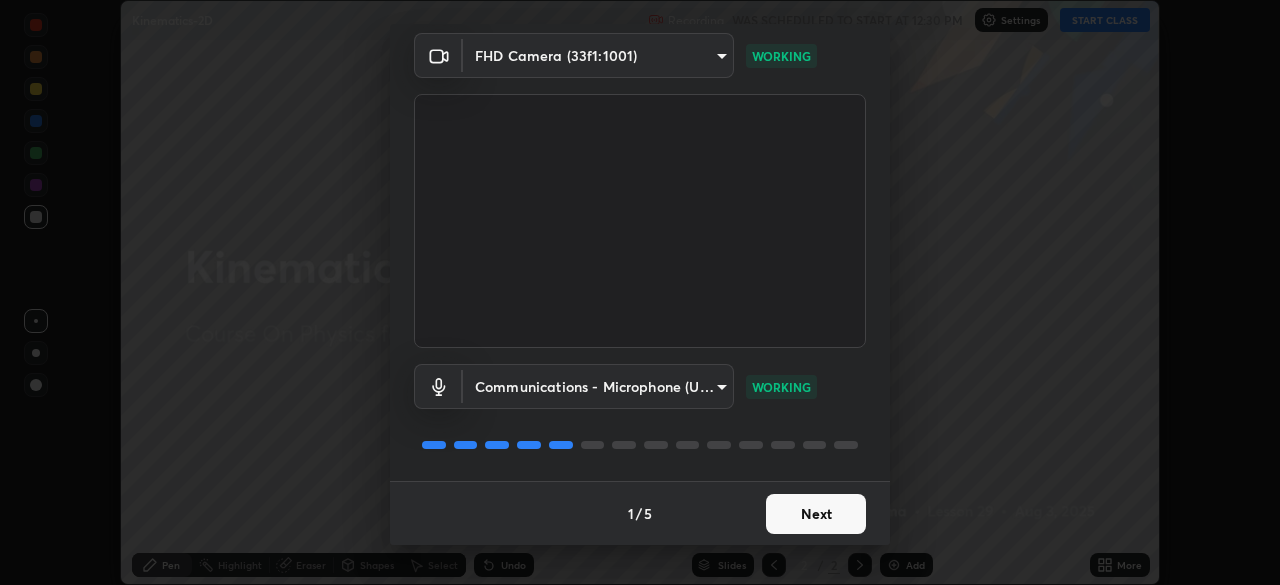 click on "Next" at bounding box center [816, 514] 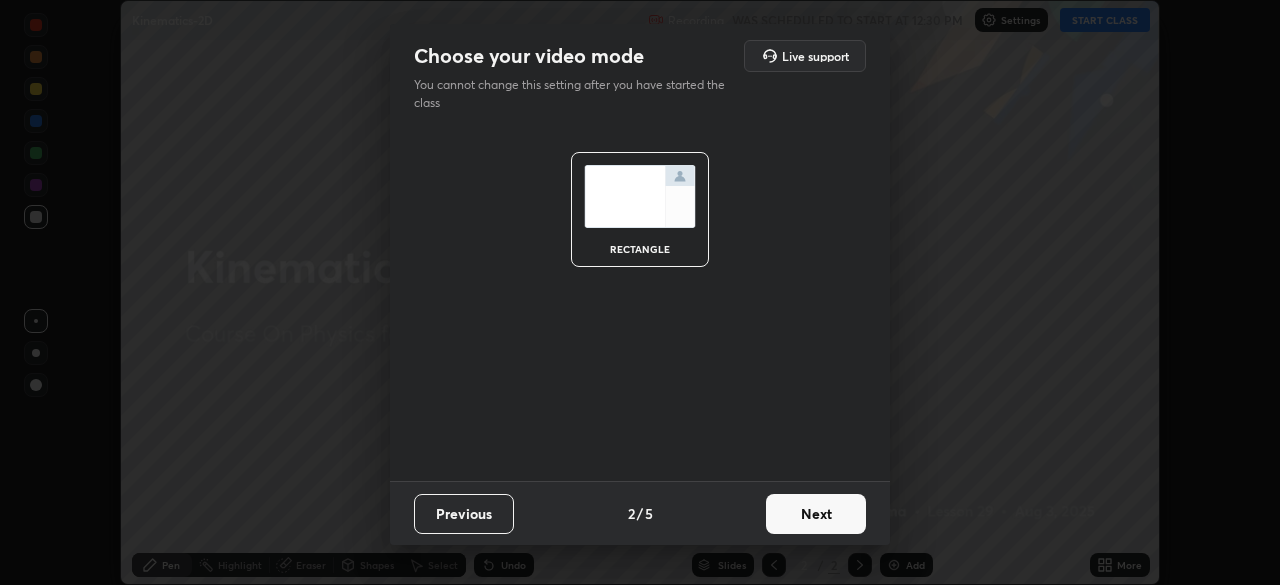scroll, scrollTop: 0, scrollLeft: 0, axis: both 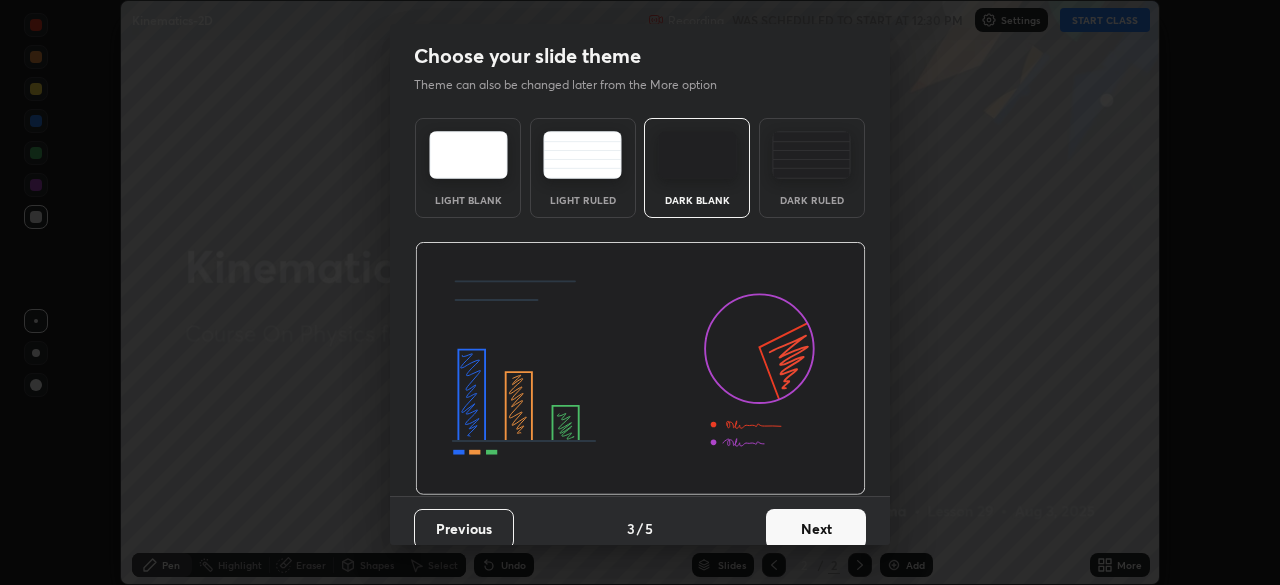 click on "Next" at bounding box center [816, 529] 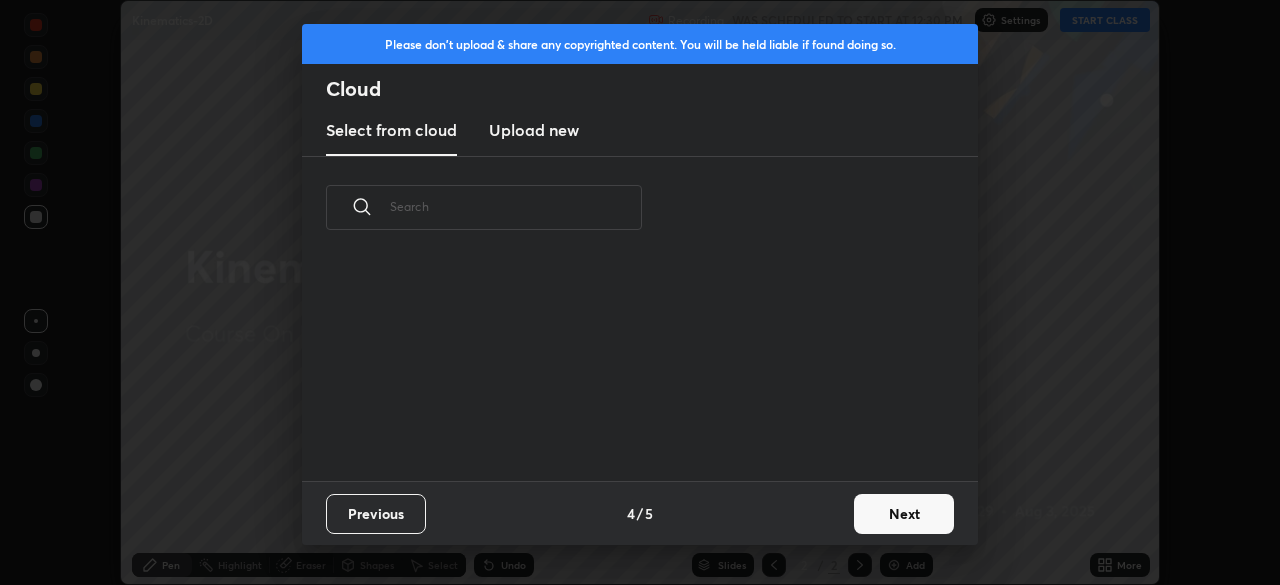 click on "Previous 4 / 5 Next" at bounding box center (640, 513) 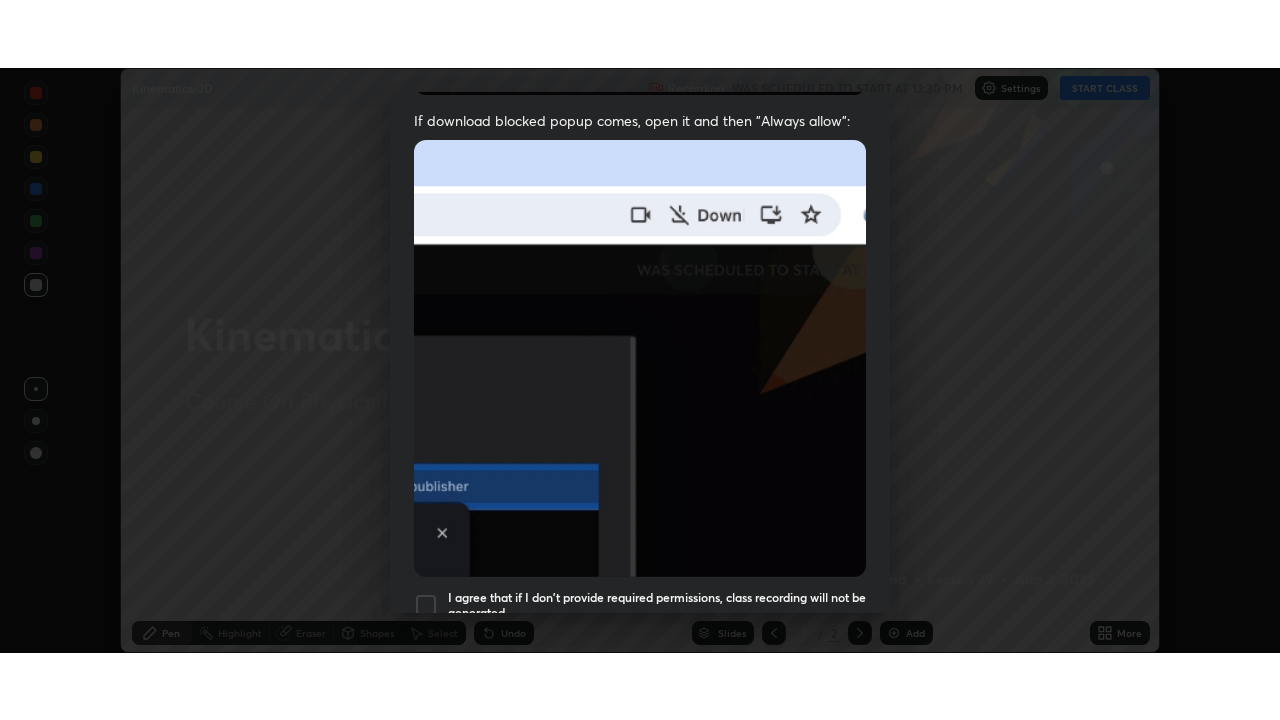 scroll, scrollTop: 479, scrollLeft: 0, axis: vertical 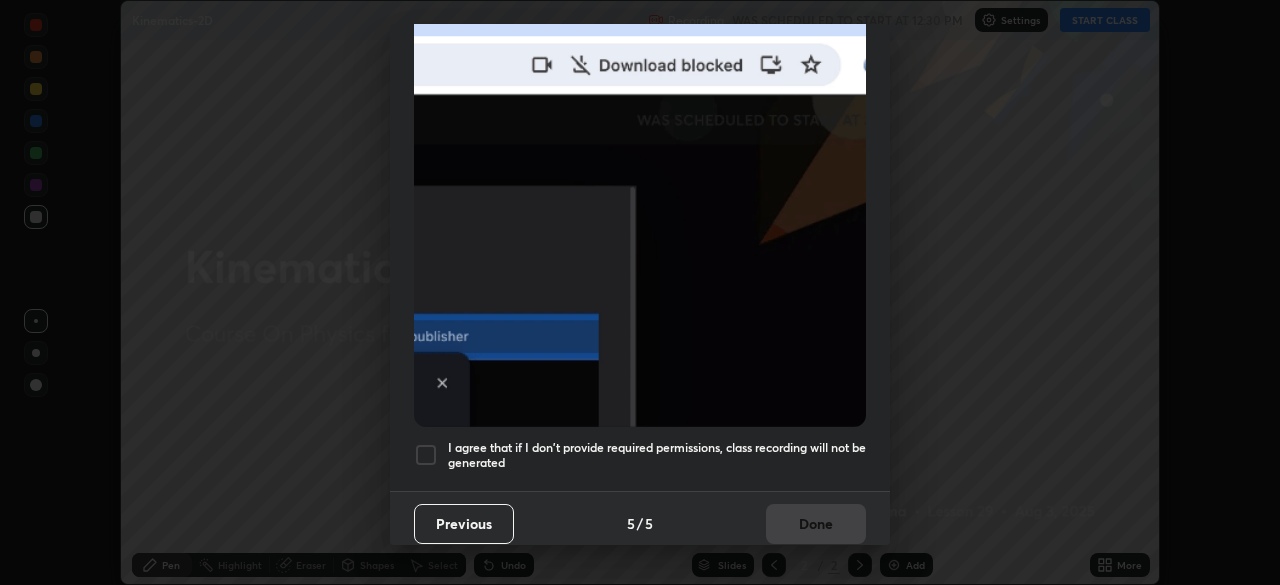 click on "Previous 5 / 5 Done" at bounding box center (640, 523) 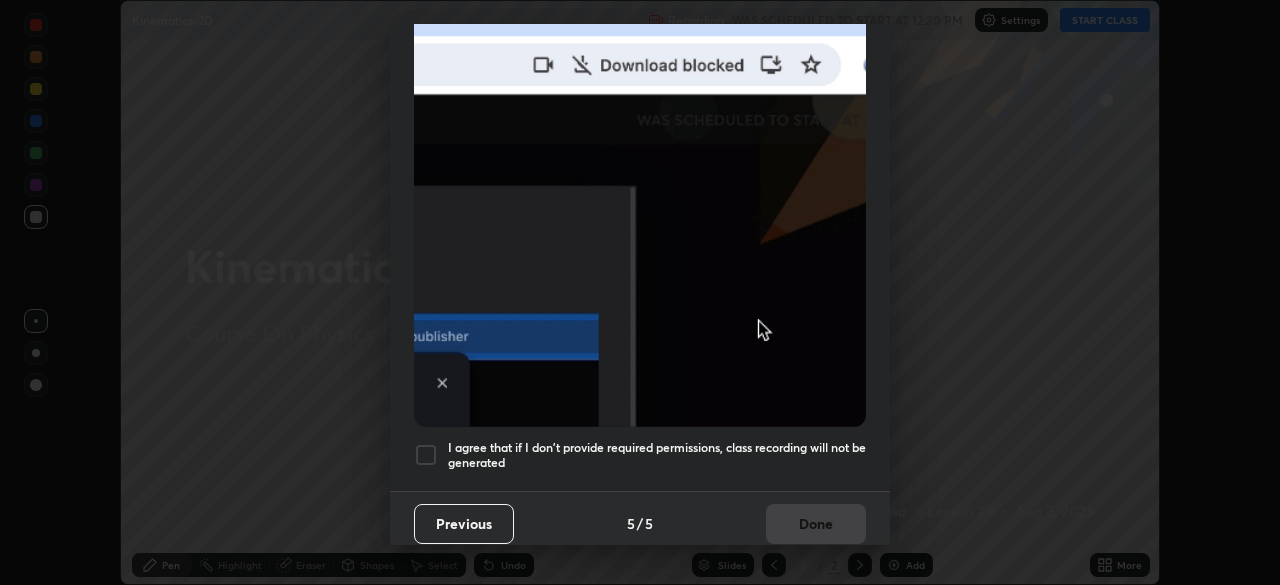 click on "I agree that if I don't provide required permissions, class recording will not be generated" at bounding box center (657, 455) 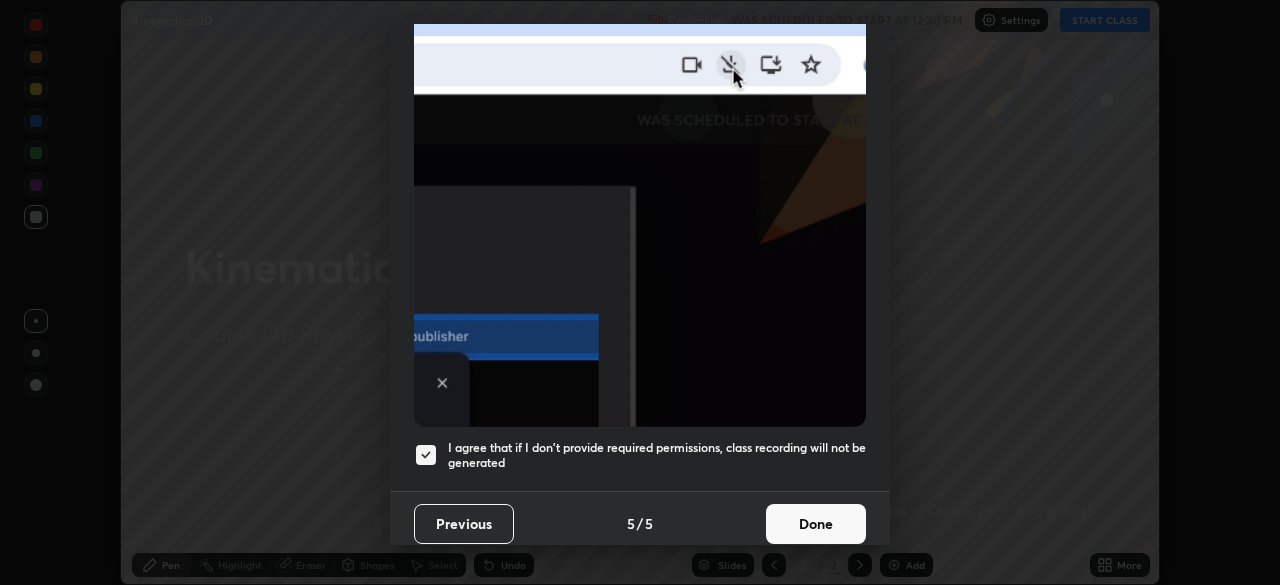 click on "Allow automatic downloads Please provide the following download permissions to ensure class recording is generating without any issues. Allow "Download multiple files" if prompted: If download blocked popup comes, open it and then "Always allow": I agree that if I don't provide required permissions, class recording will not be generated Previous 5 / 5 Done" at bounding box center (640, 292) 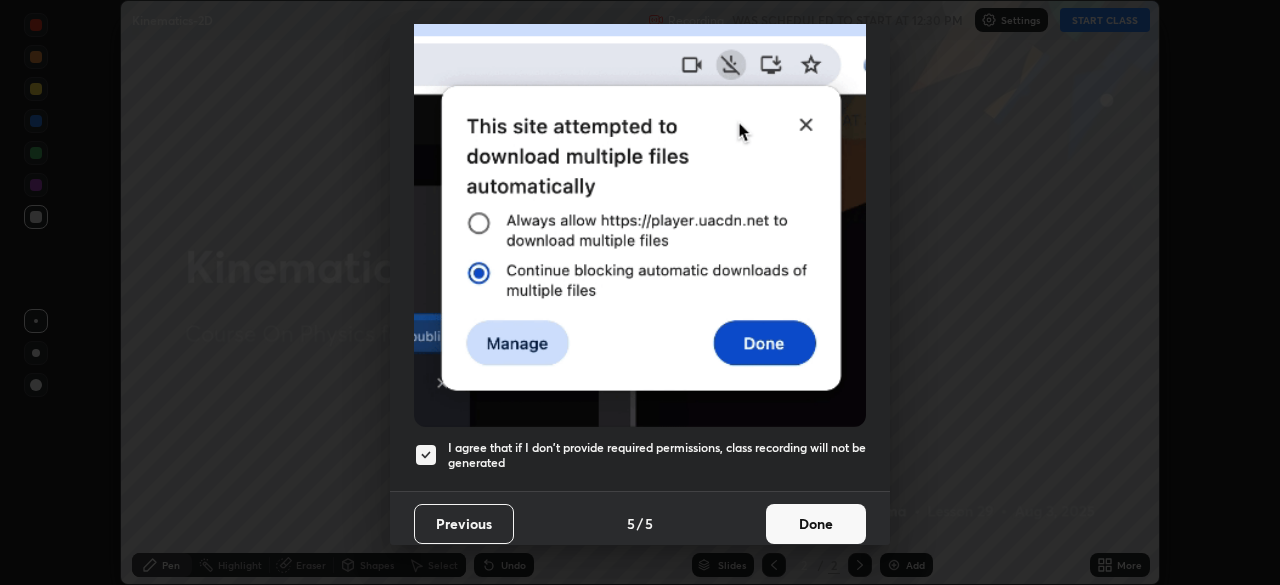 click on "Done" at bounding box center (816, 524) 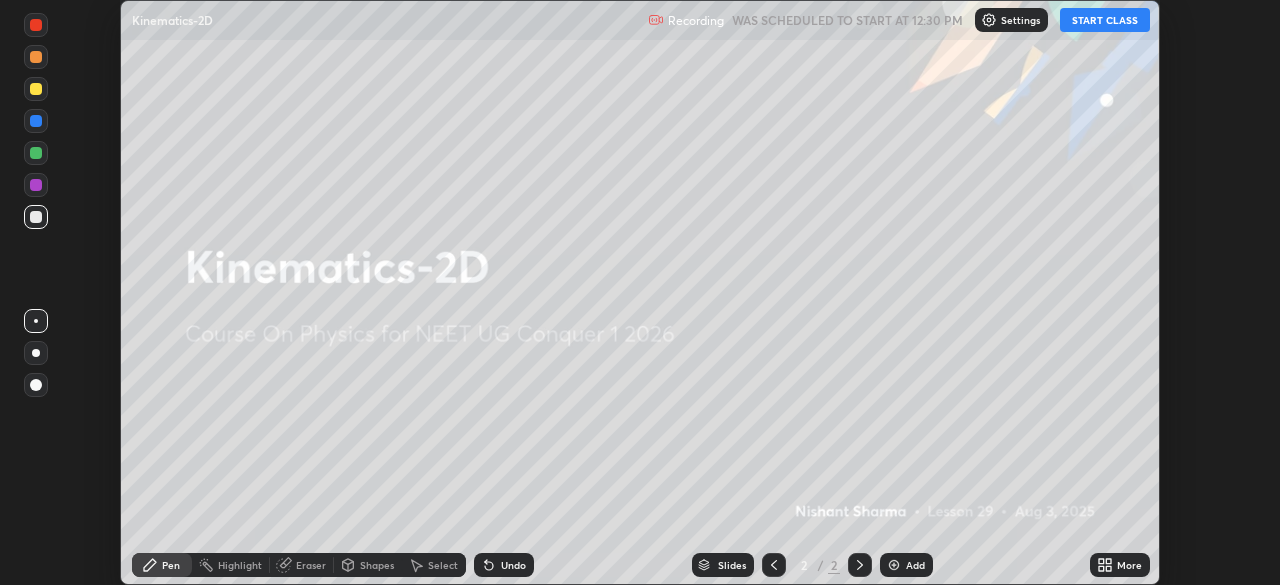 click 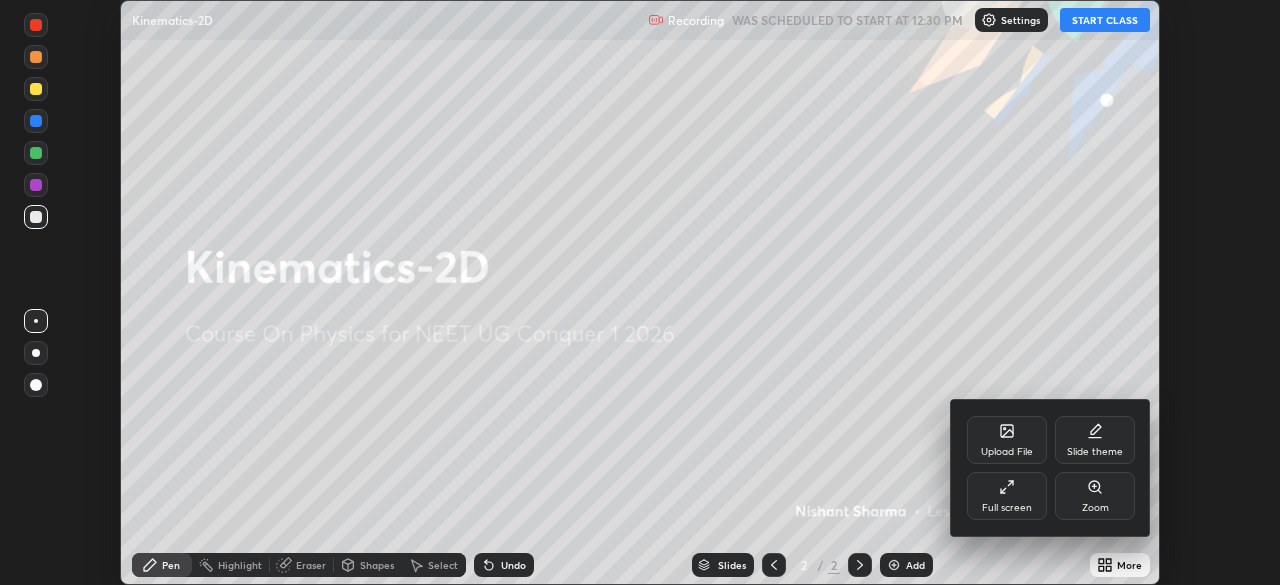 click on "Full screen" at bounding box center [1007, 508] 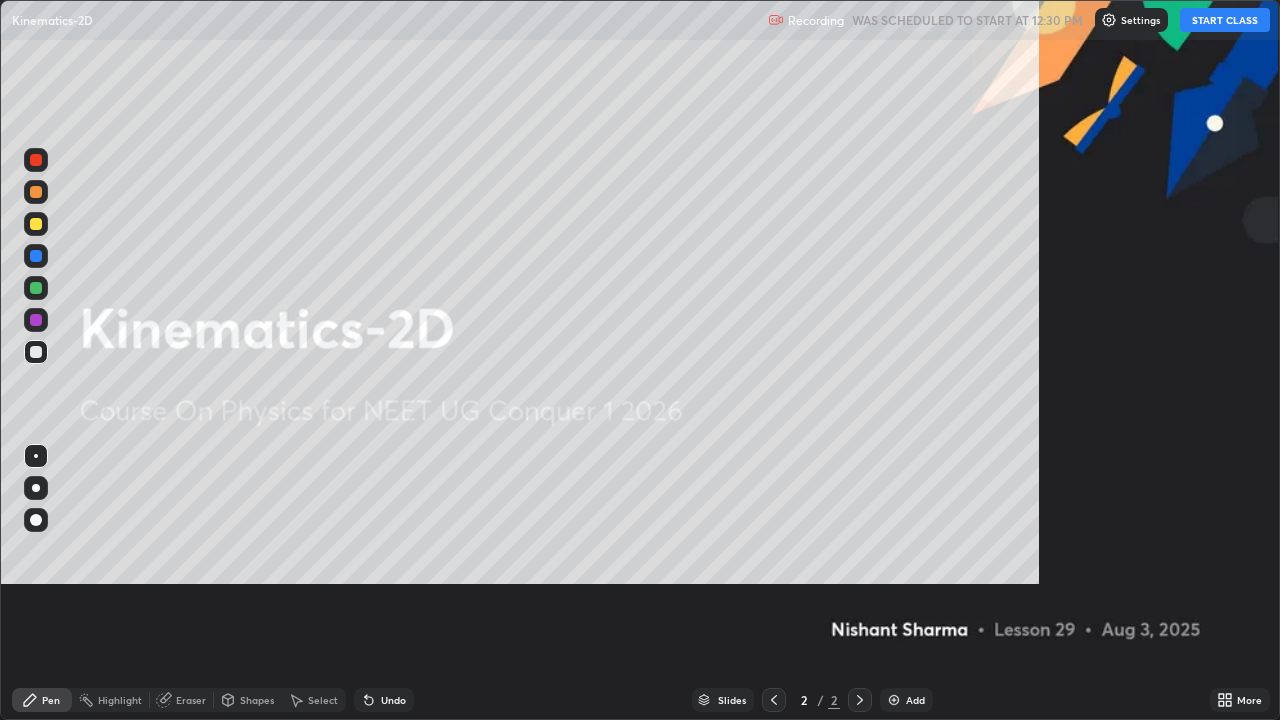 scroll, scrollTop: 99280, scrollLeft: 98720, axis: both 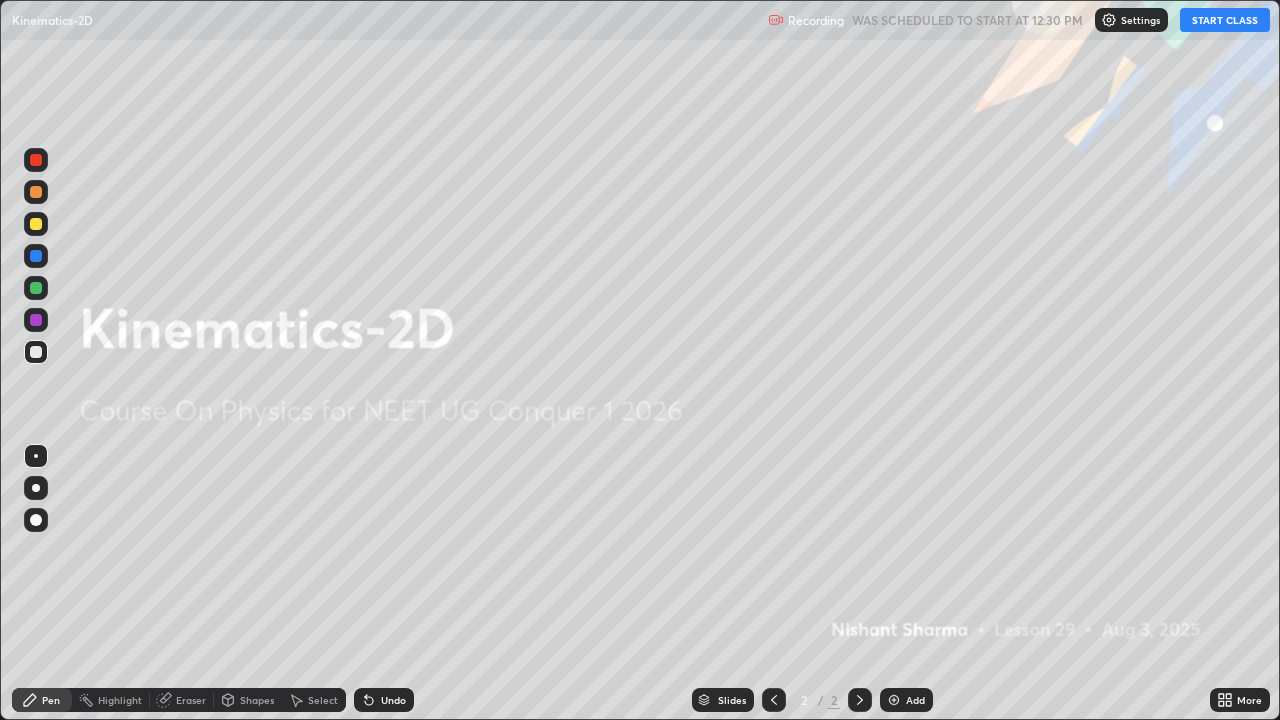 click on "START CLASS" at bounding box center [1225, 20] 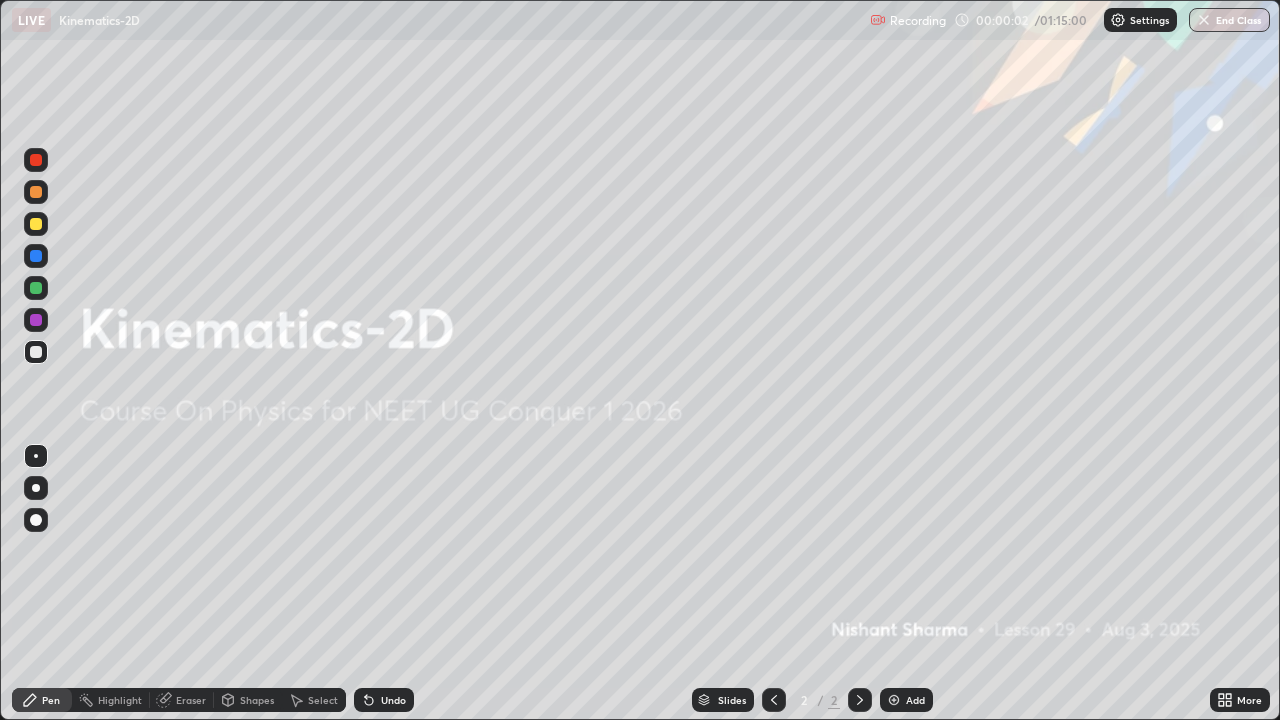 click on "Add" at bounding box center [915, 700] 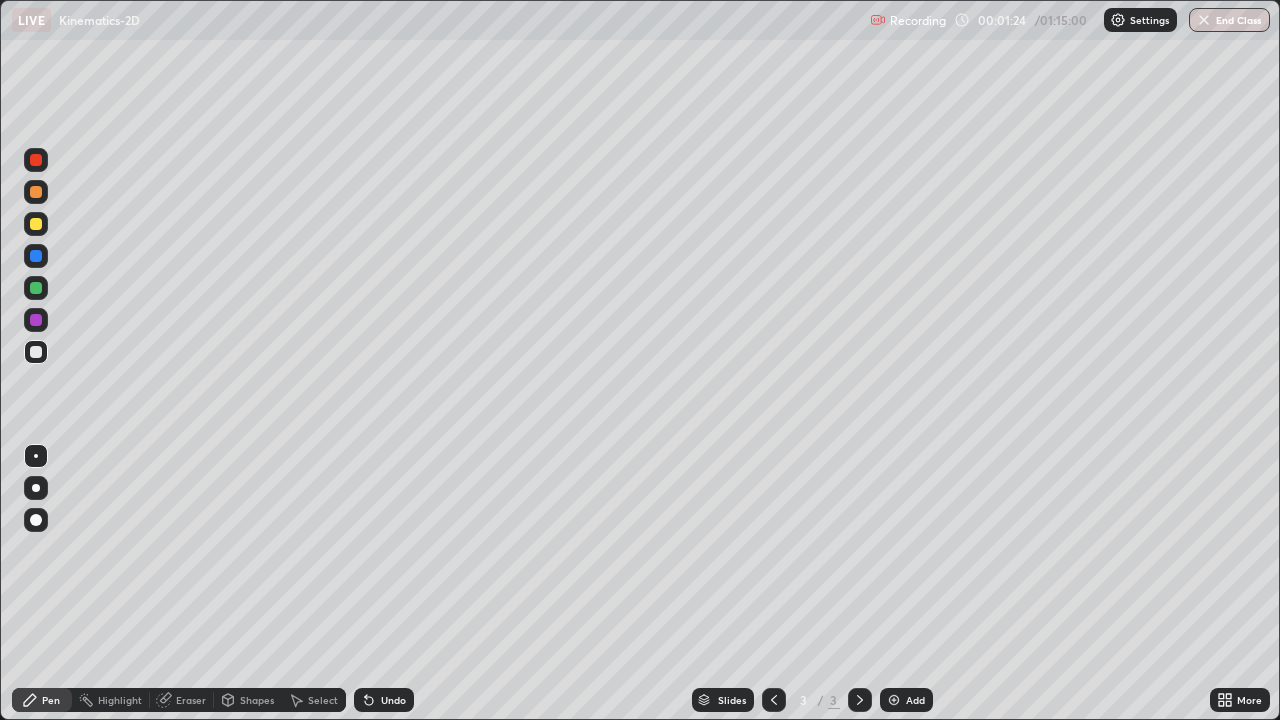 click on "Undo" at bounding box center [393, 700] 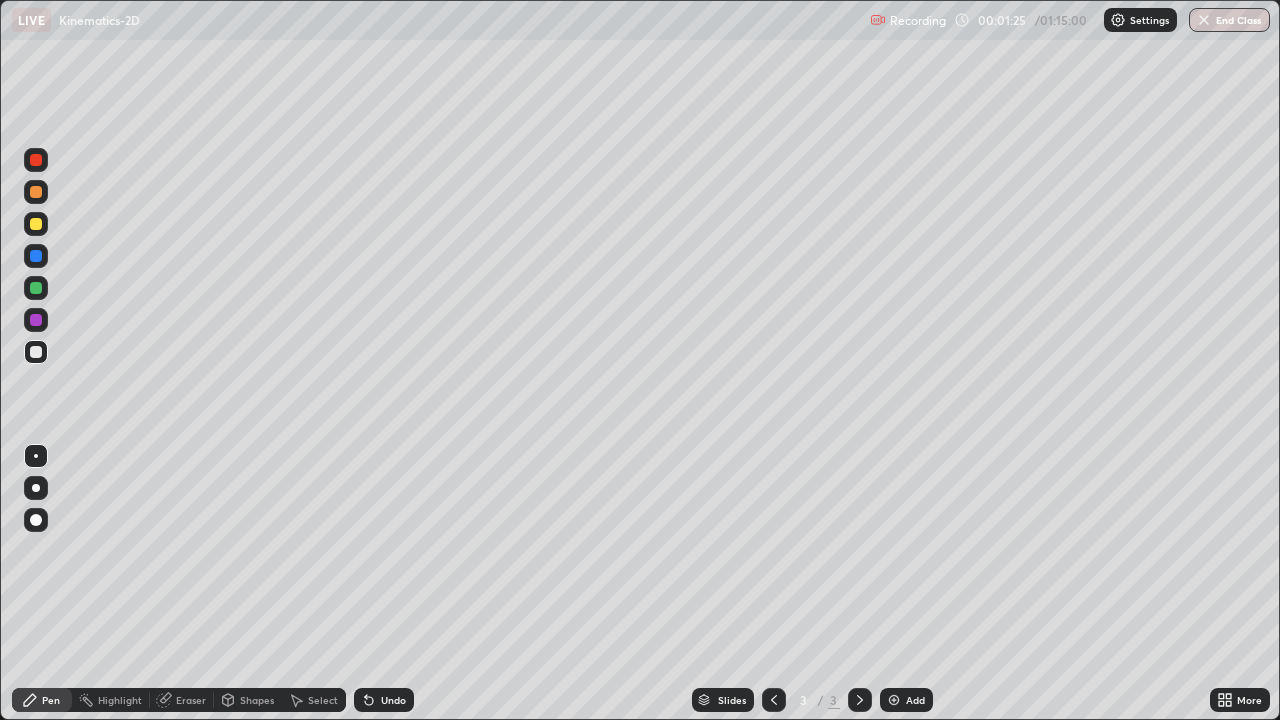click on "Undo" at bounding box center (393, 700) 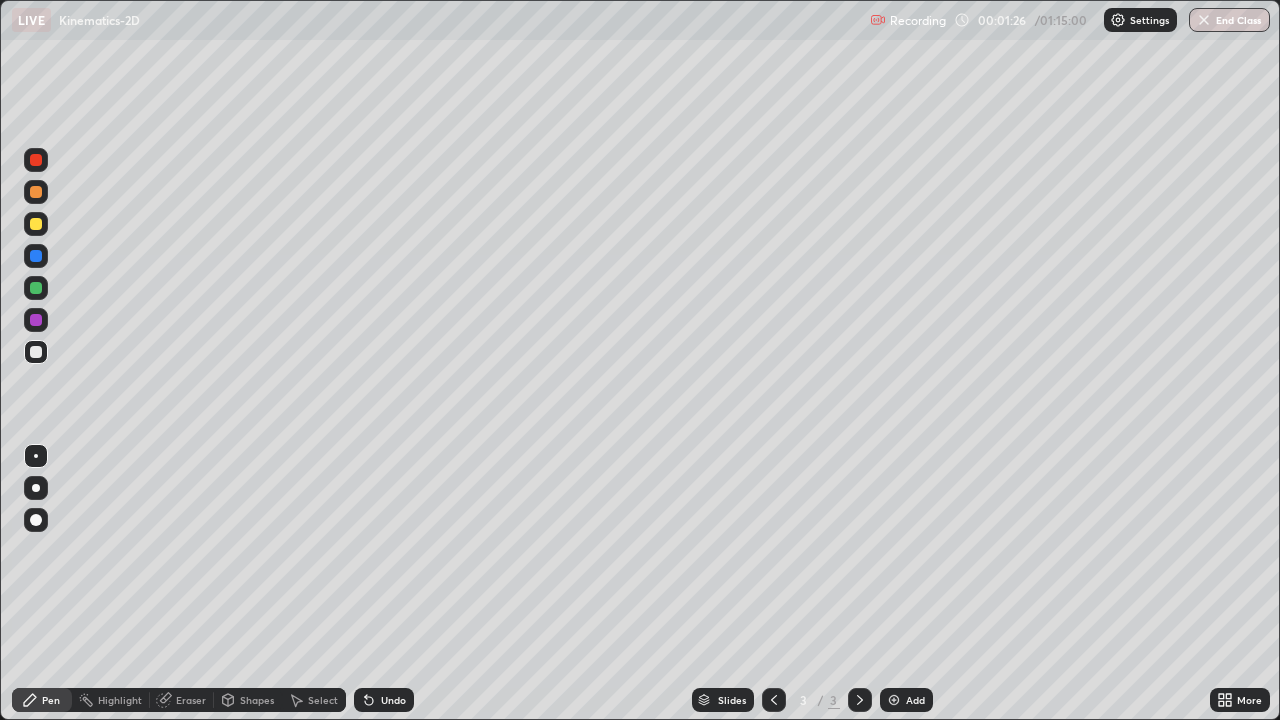 click on "Undo" at bounding box center (393, 700) 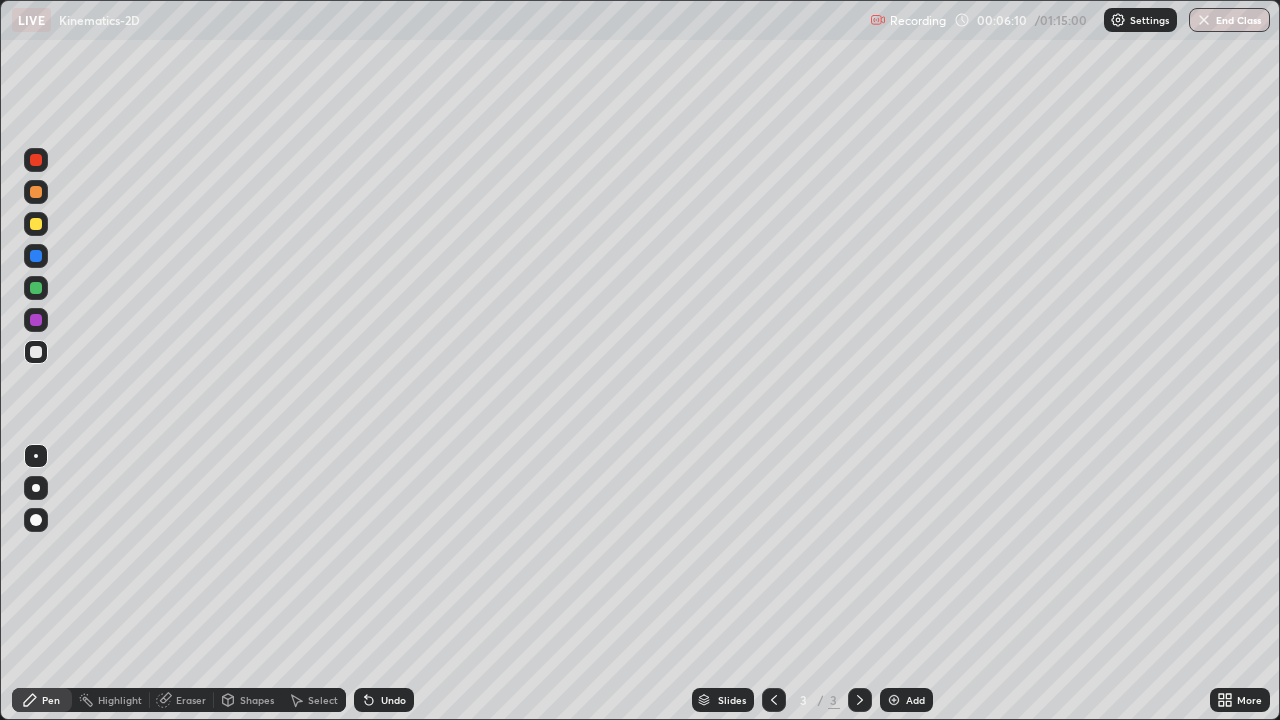 click on "Add" at bounding box center (915, 700) 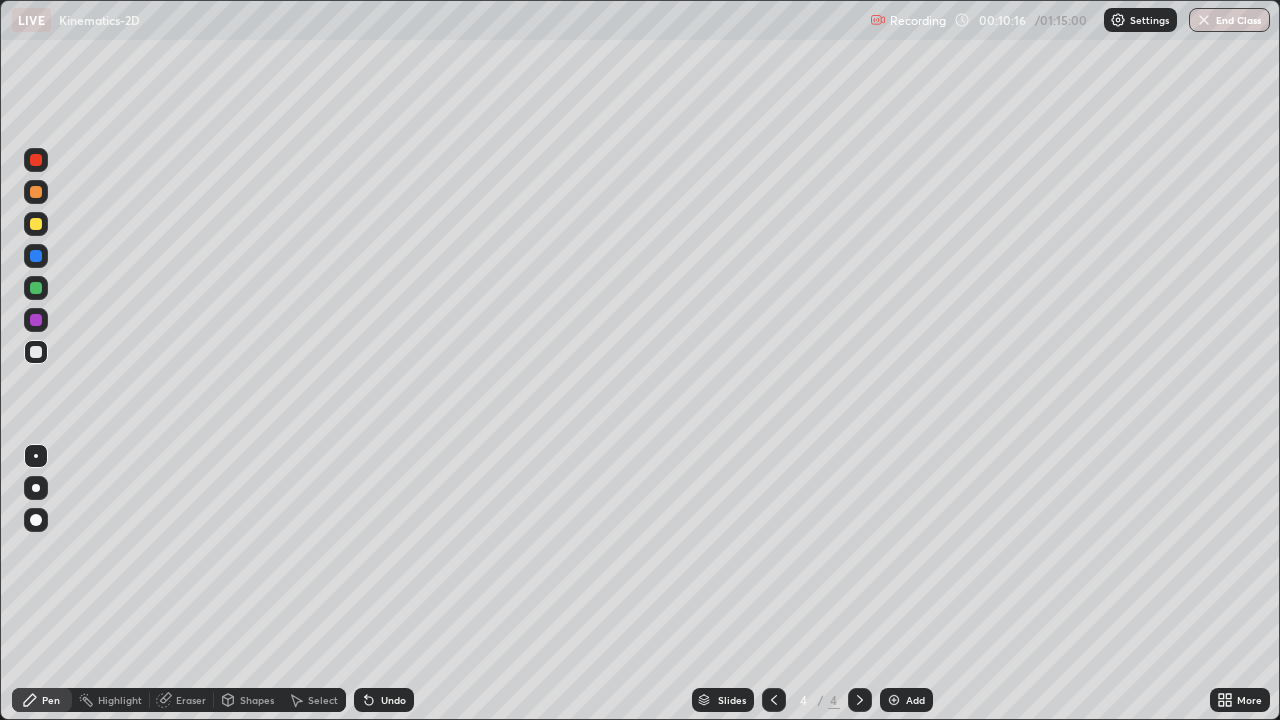 click on "Add" at bounding box center [906, 700] 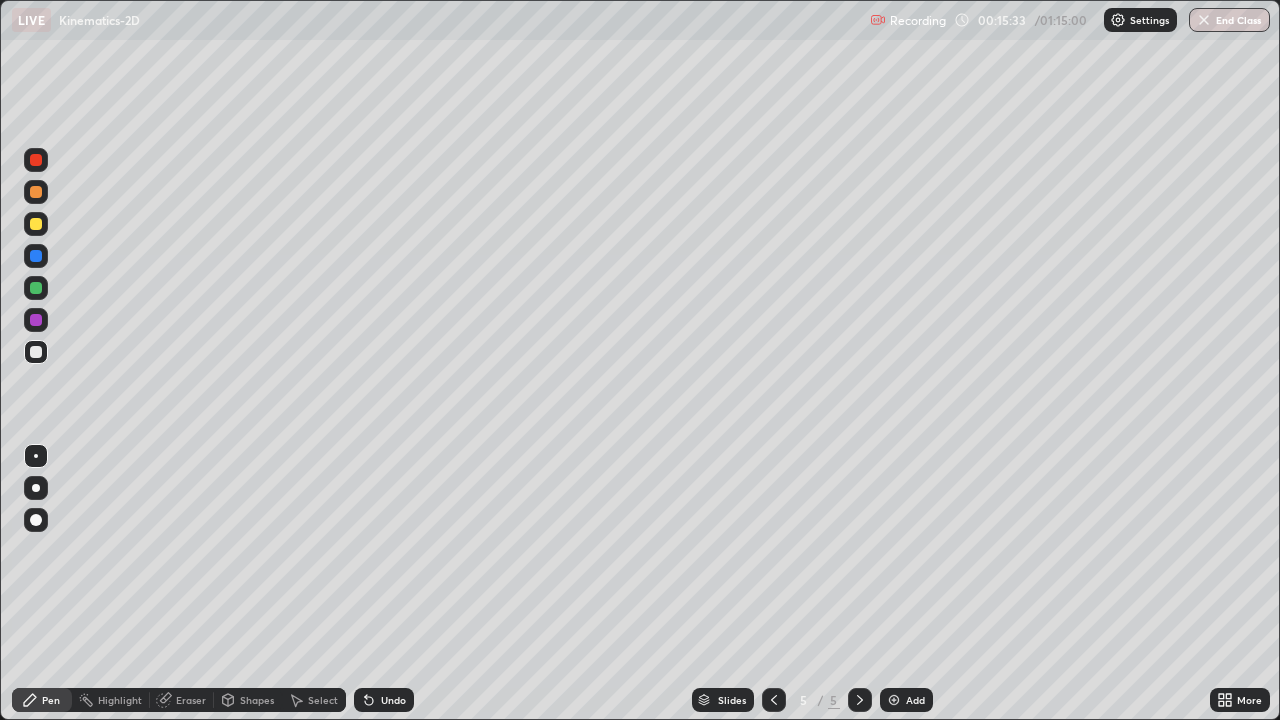 click on "Undo" at bounding box center (393, 700) 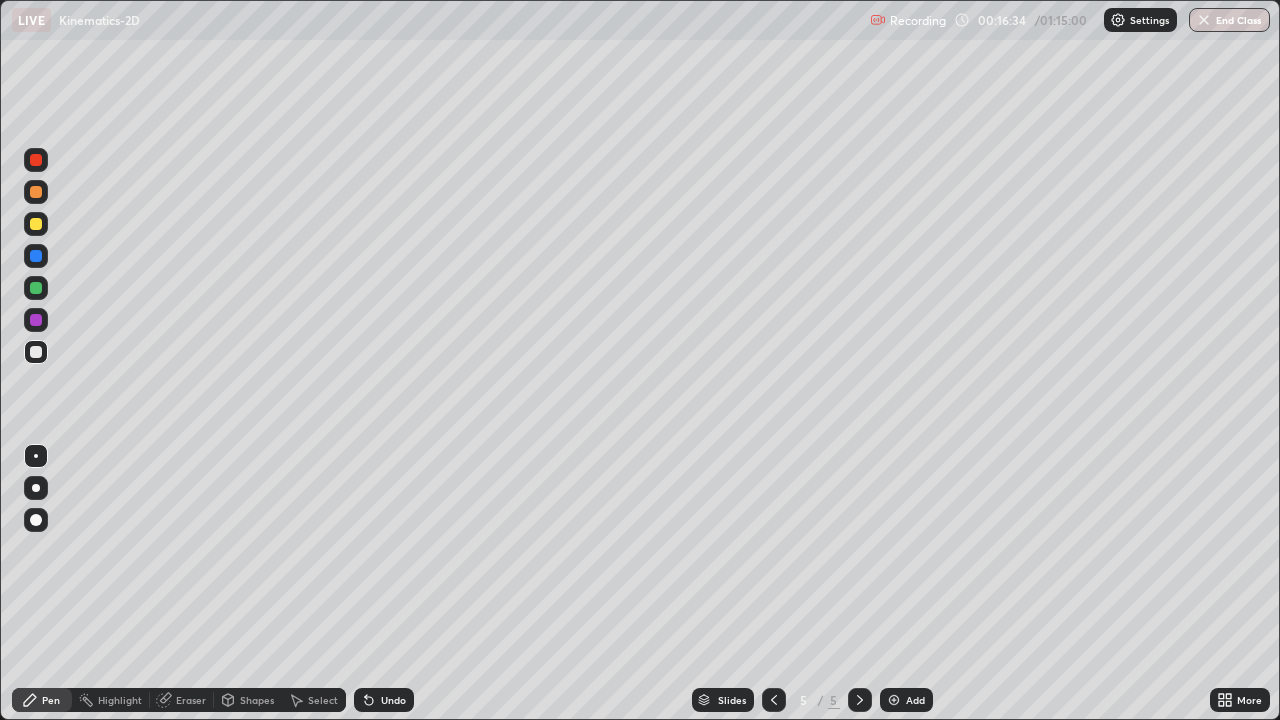 click on "Undo" at bounding box center (384, 700) 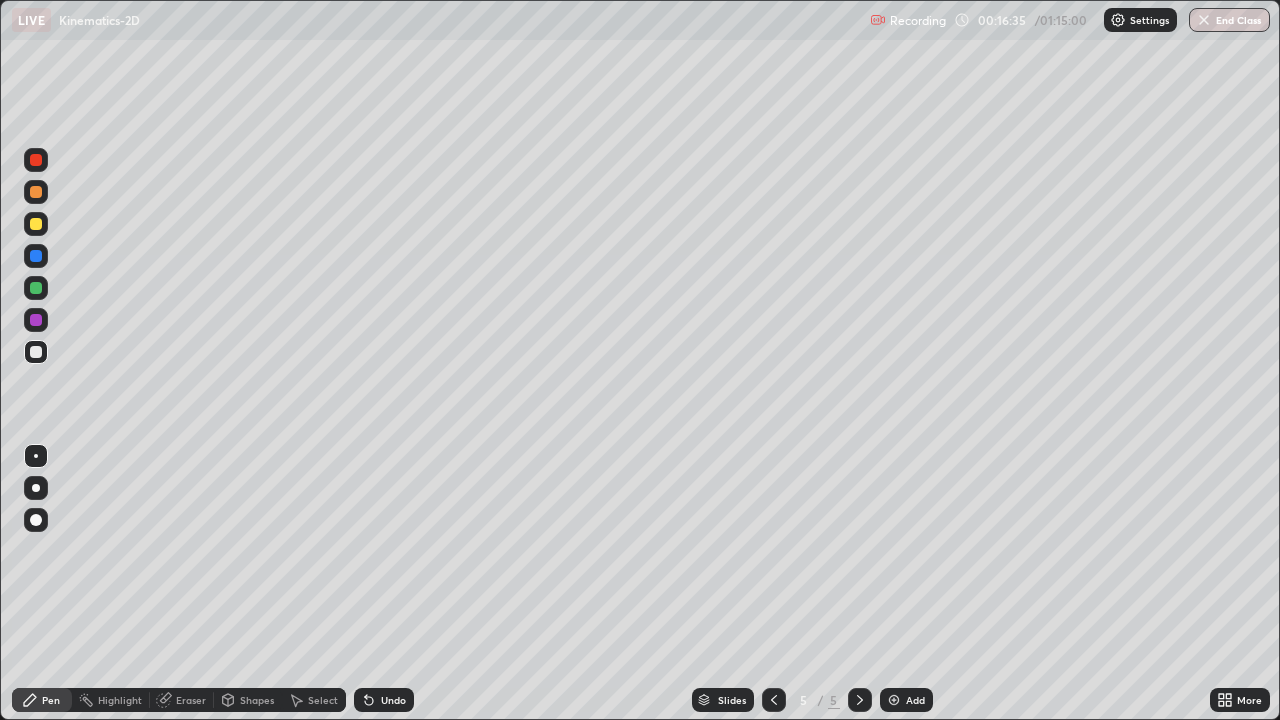 click on "Undo" at bounding box center (384, 700) 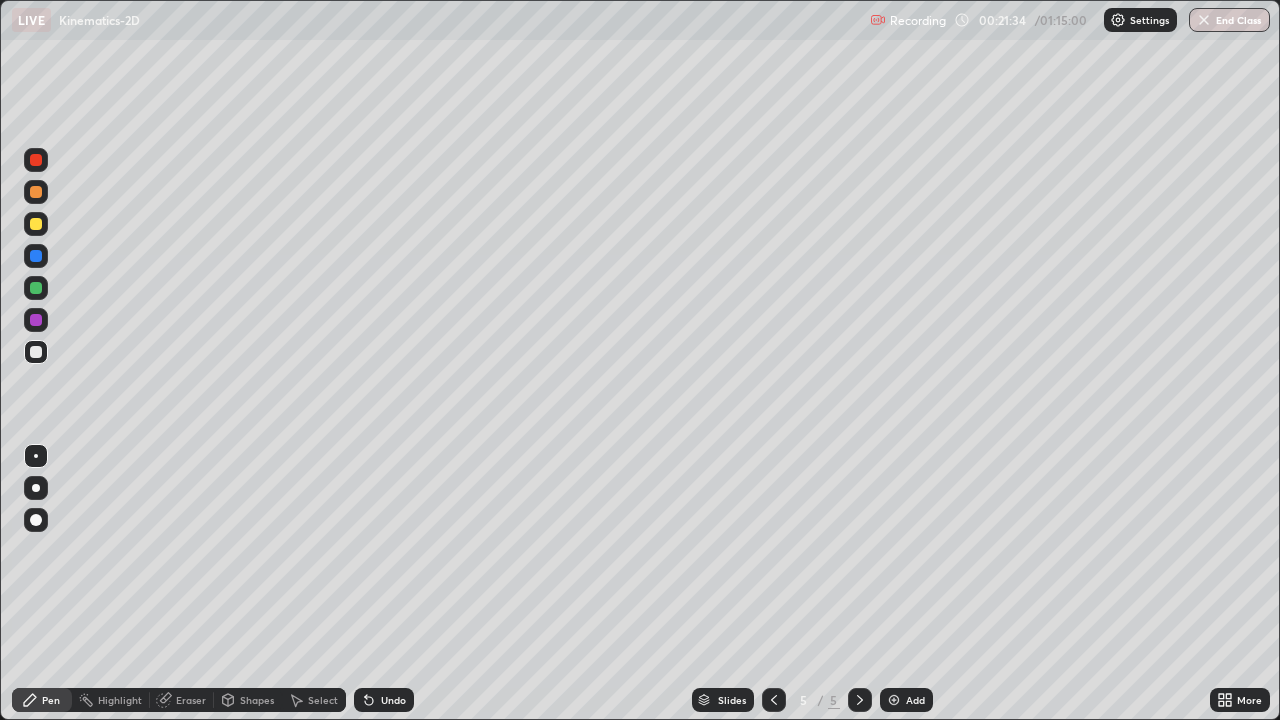 click on "Add" at bounding box center [915, 700] 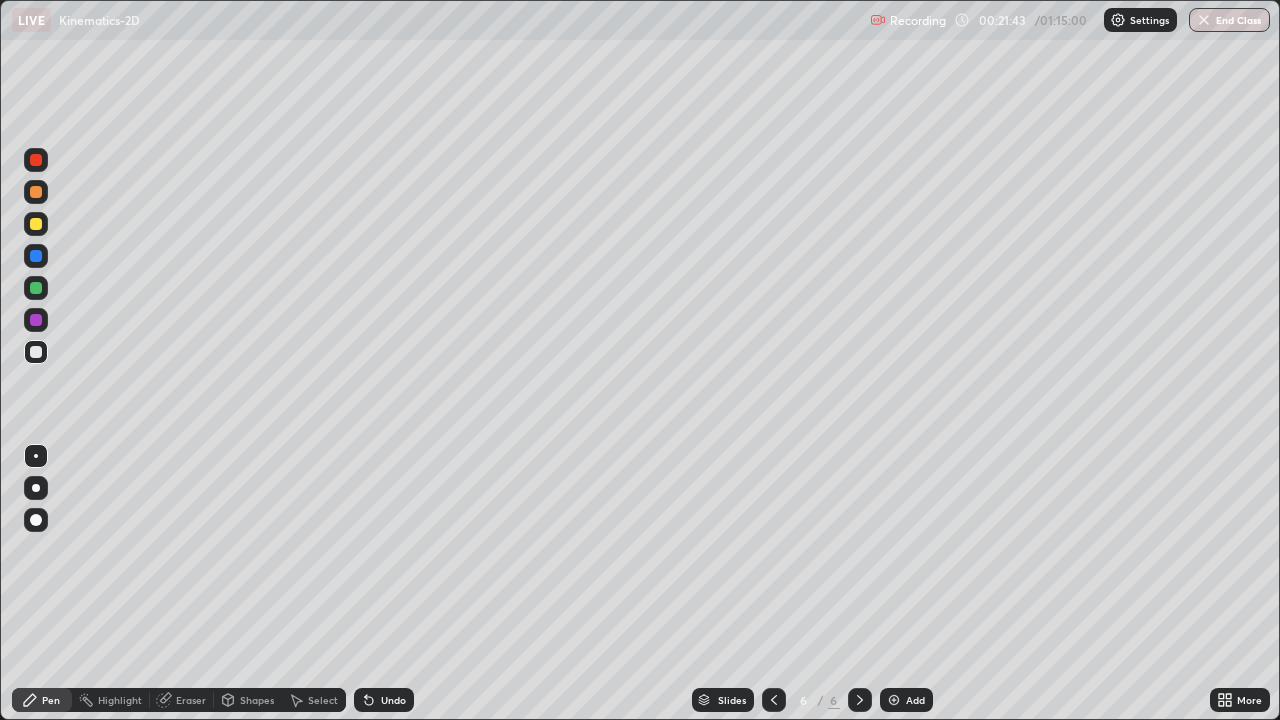 click on "Undo" at bounding box center [393, 700] 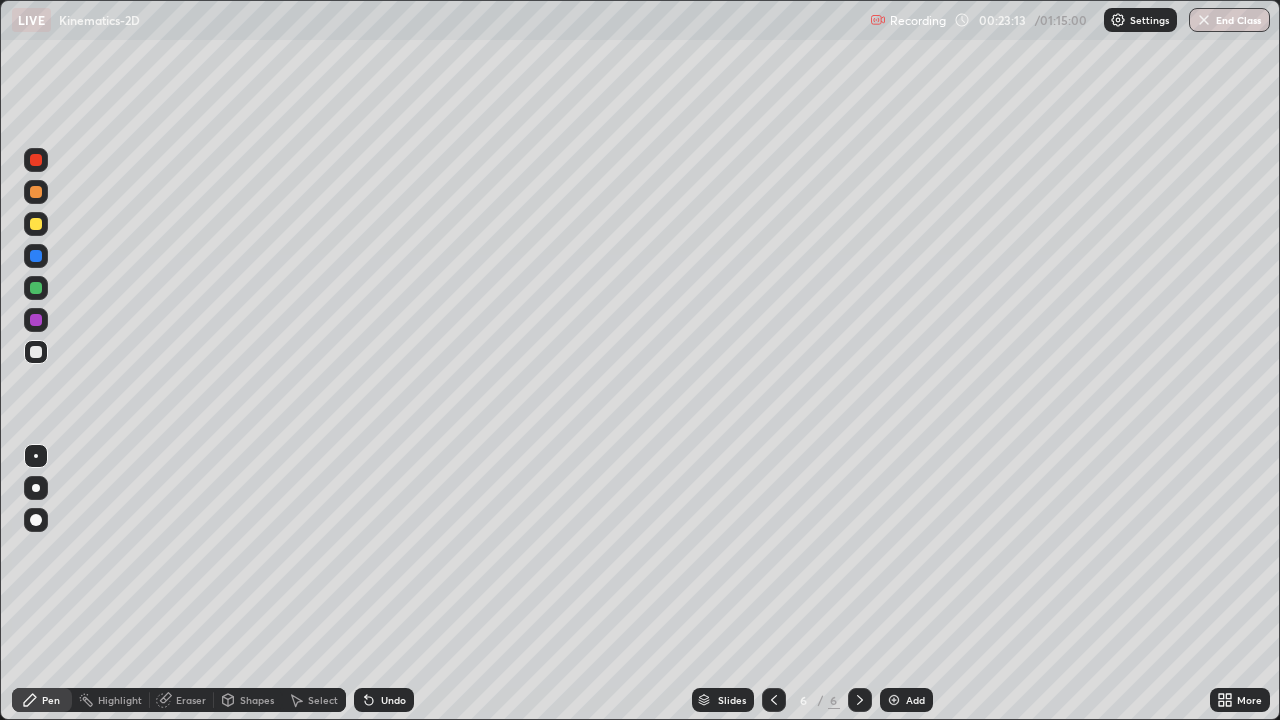 click on "Undo" at bounding box center [384, 700] 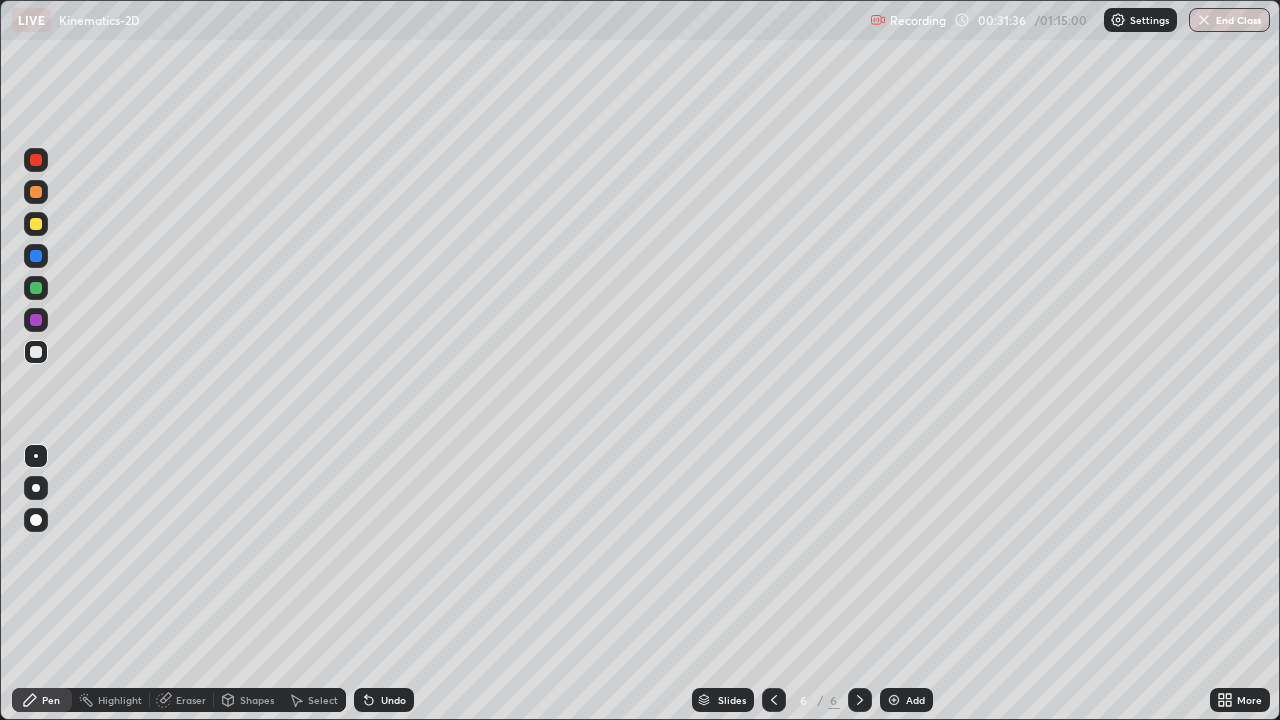 click on "Add" at bounding box center (915, 700) 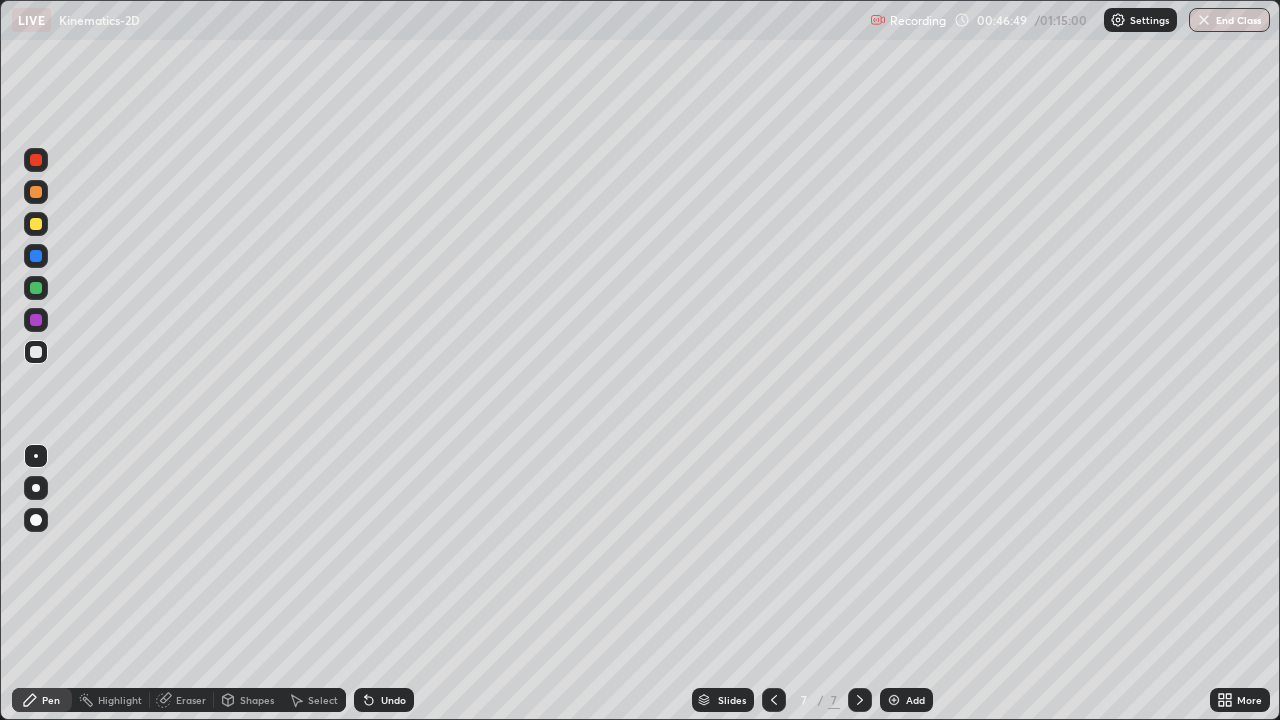 click on "Eraser" at bounding box center [191, 700] 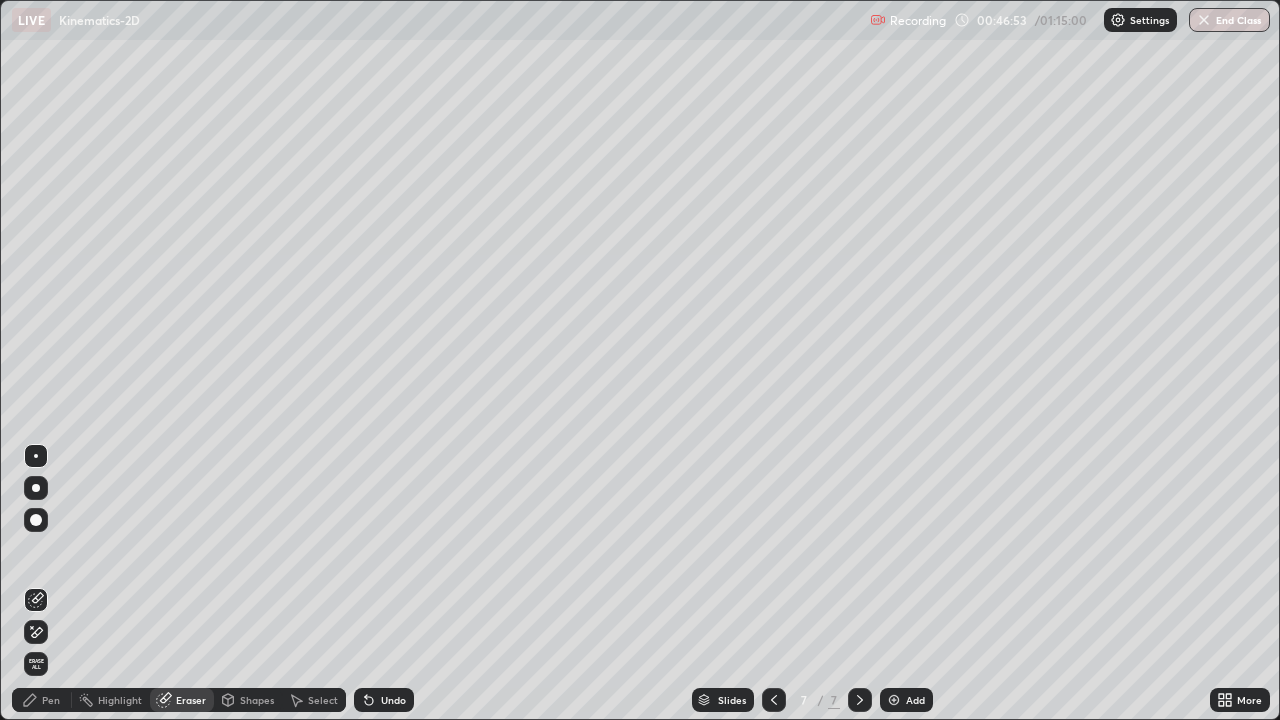 click on "Pen" at bounding box center [51, 700] 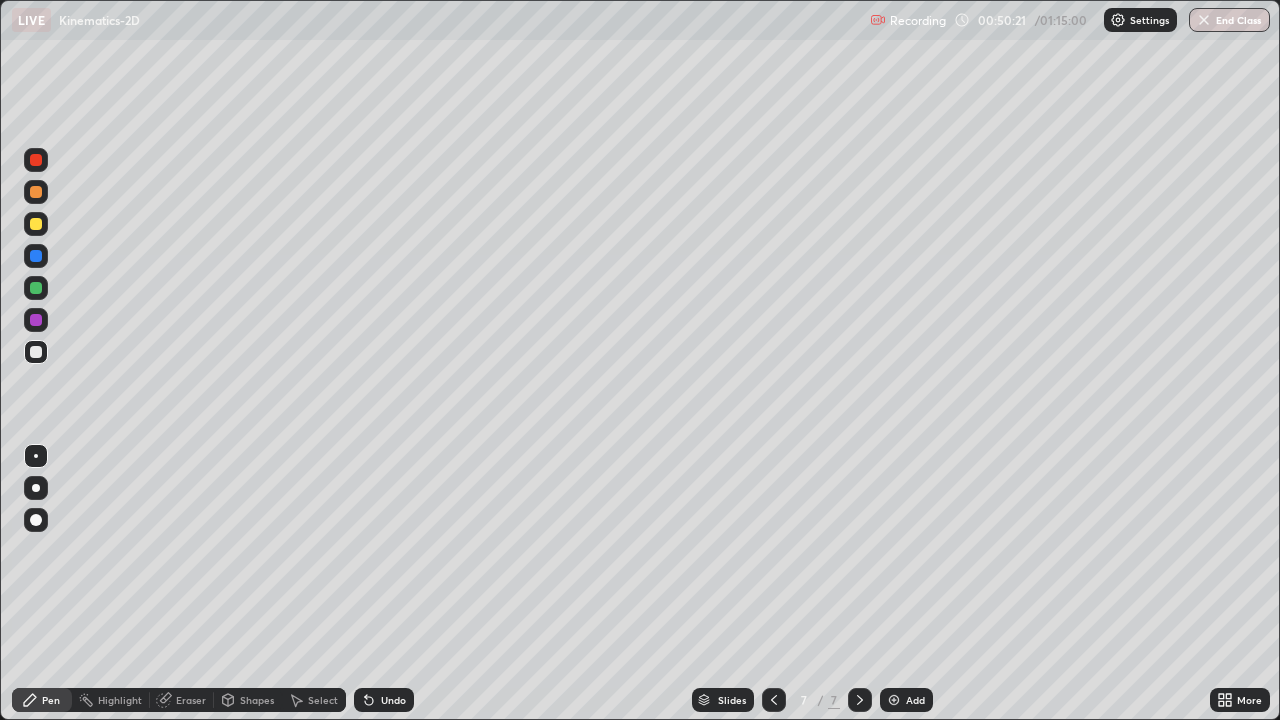 click on "Add" at bounding box center (906, 700) 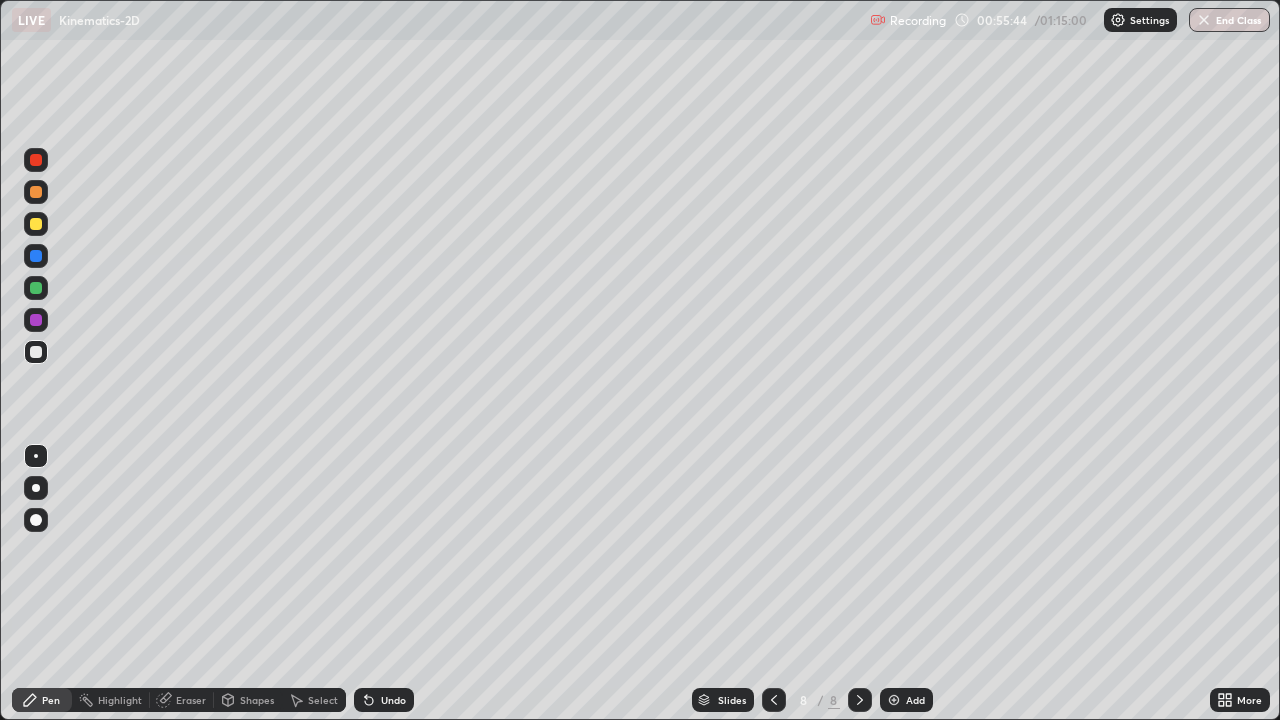 click on "Undo" at bounding box center (393, 700) 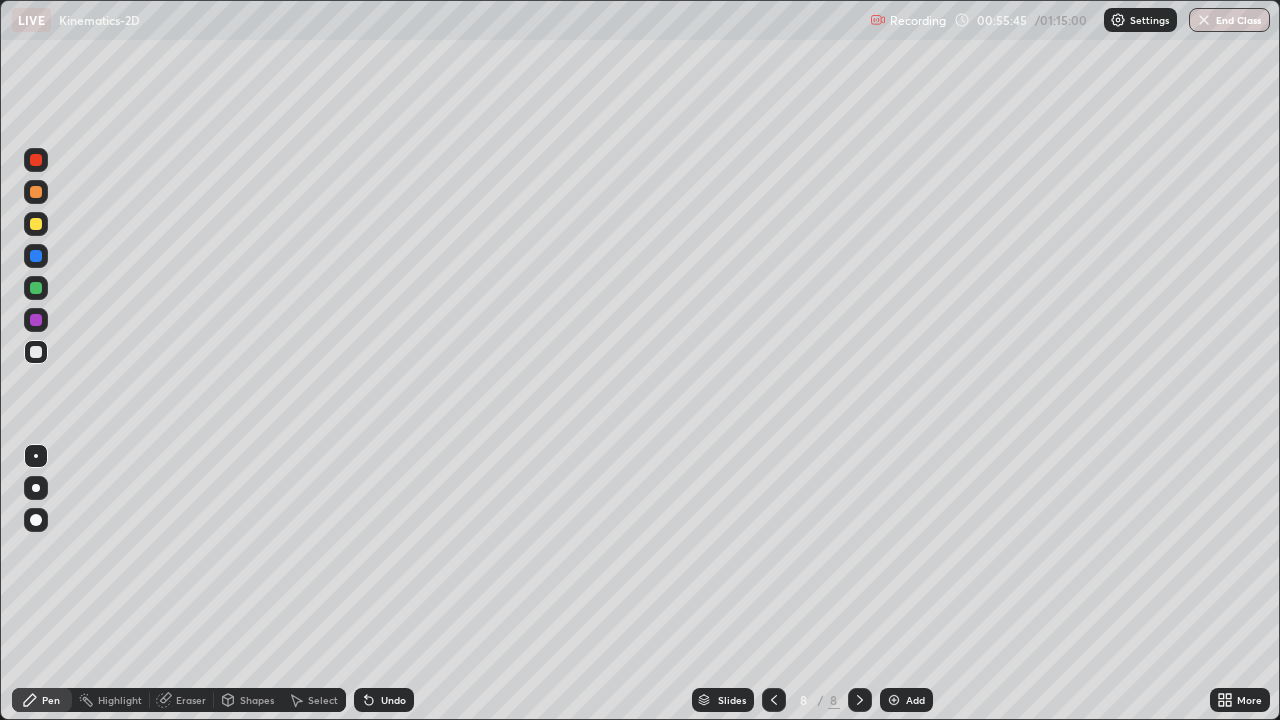 click on "Undo" at bounding box center [393, 700] 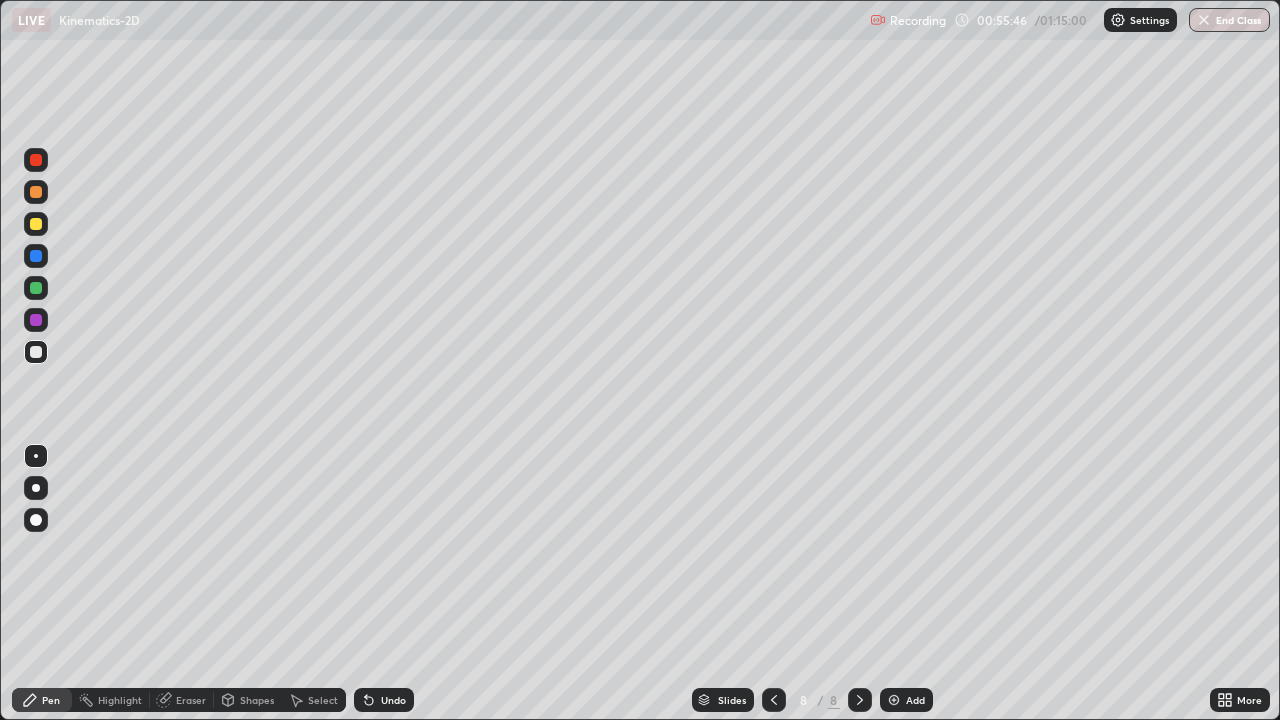 click on "Undo" at bounding box center (384, 700) 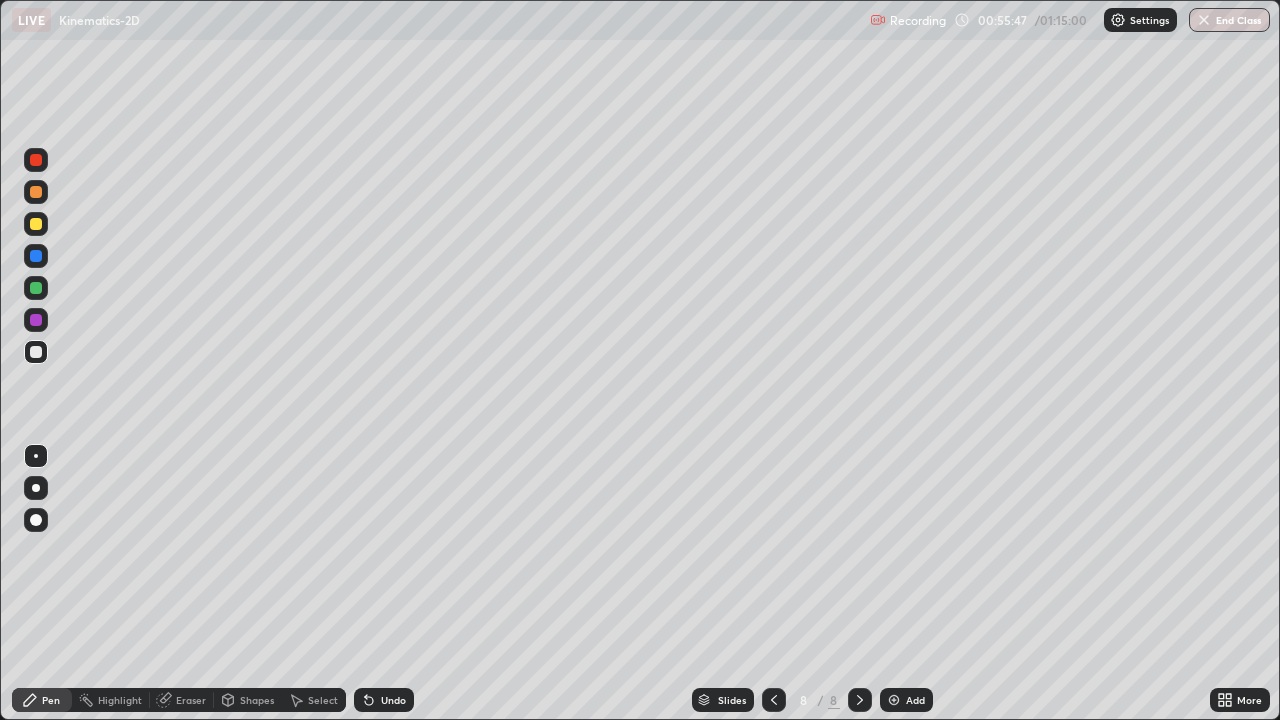 click on "Undo" at bounding box center (393, 700) 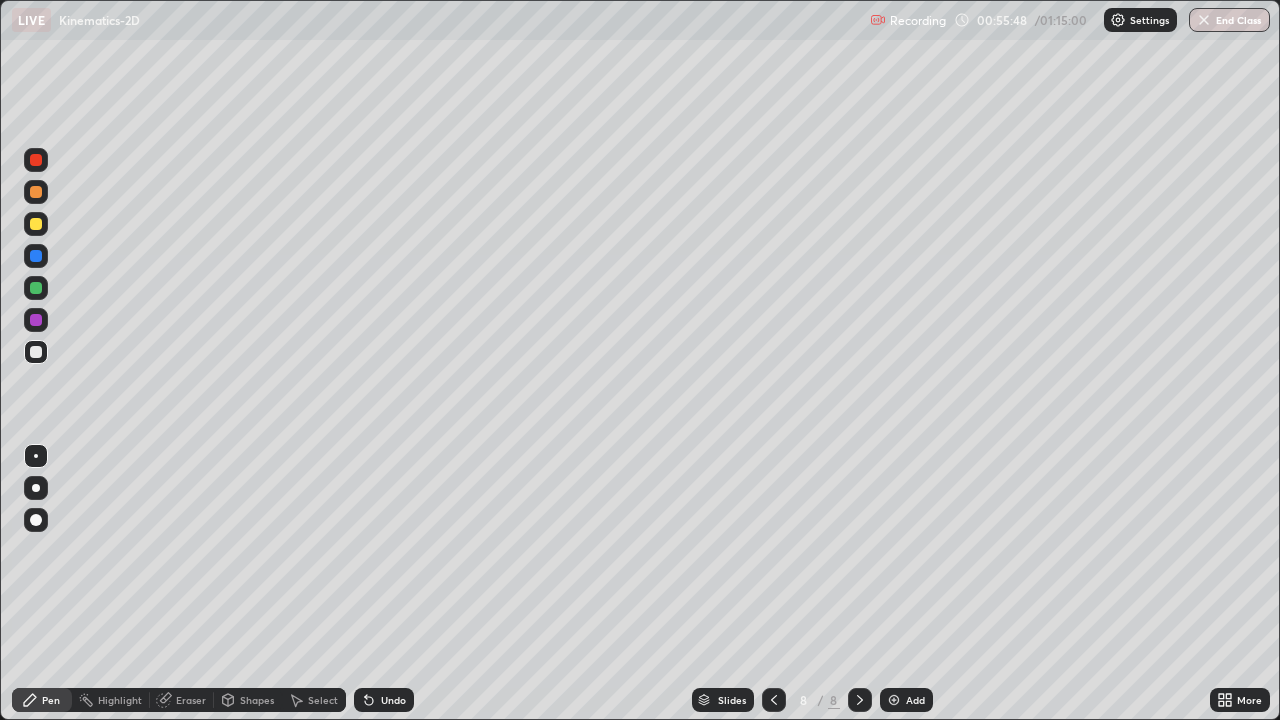 click on "Undo" at bounding box center (393, 700) 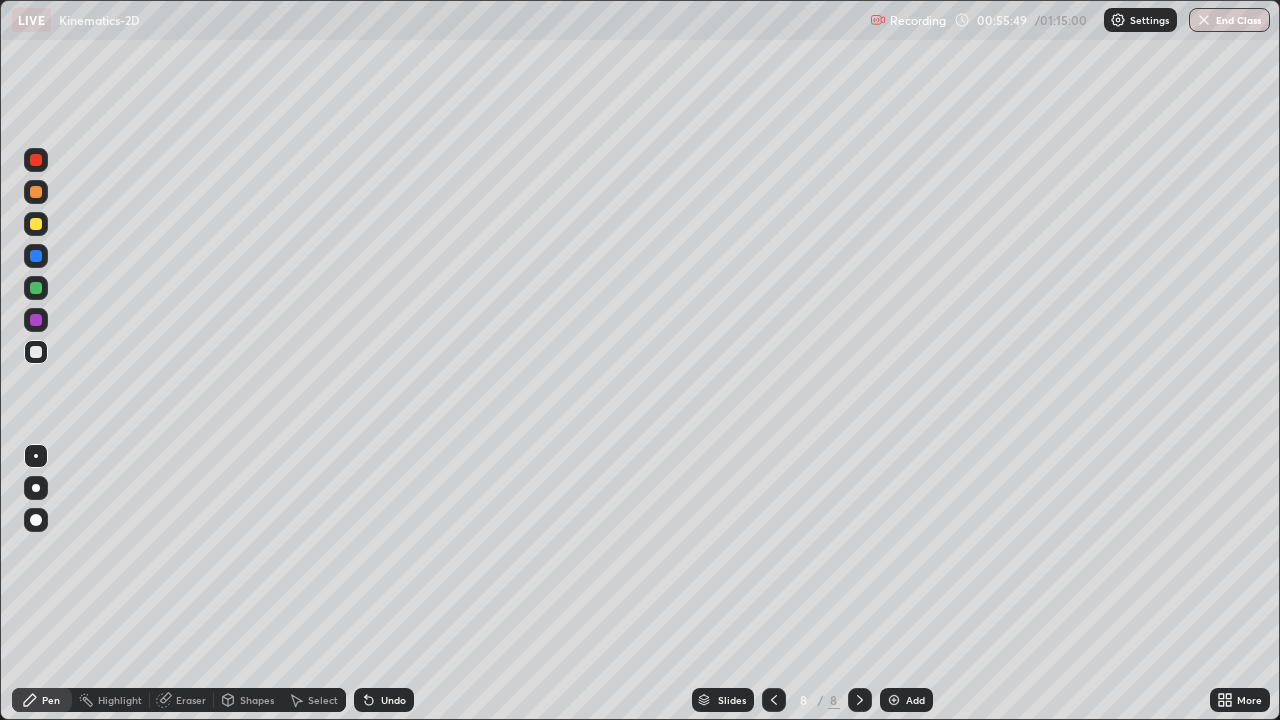 click on "Undo" at bounding box center (393, 700) 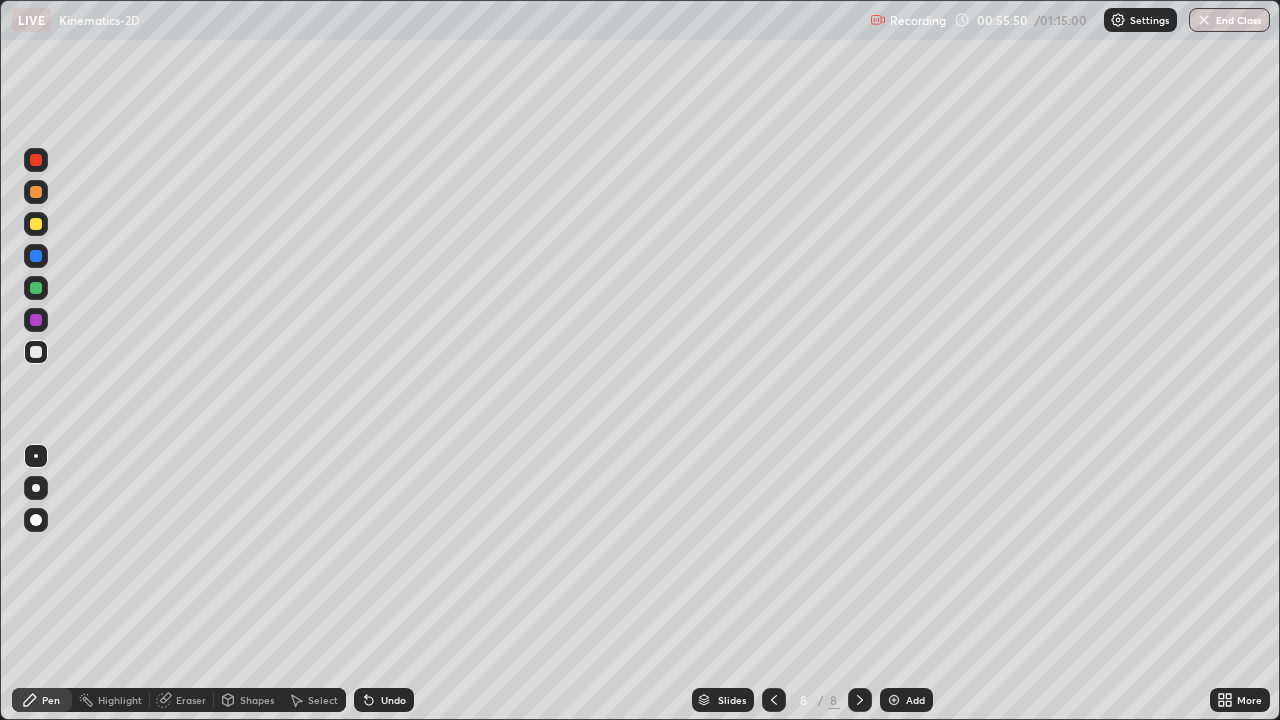 click on "Undo" at bounding box center [393, 700] 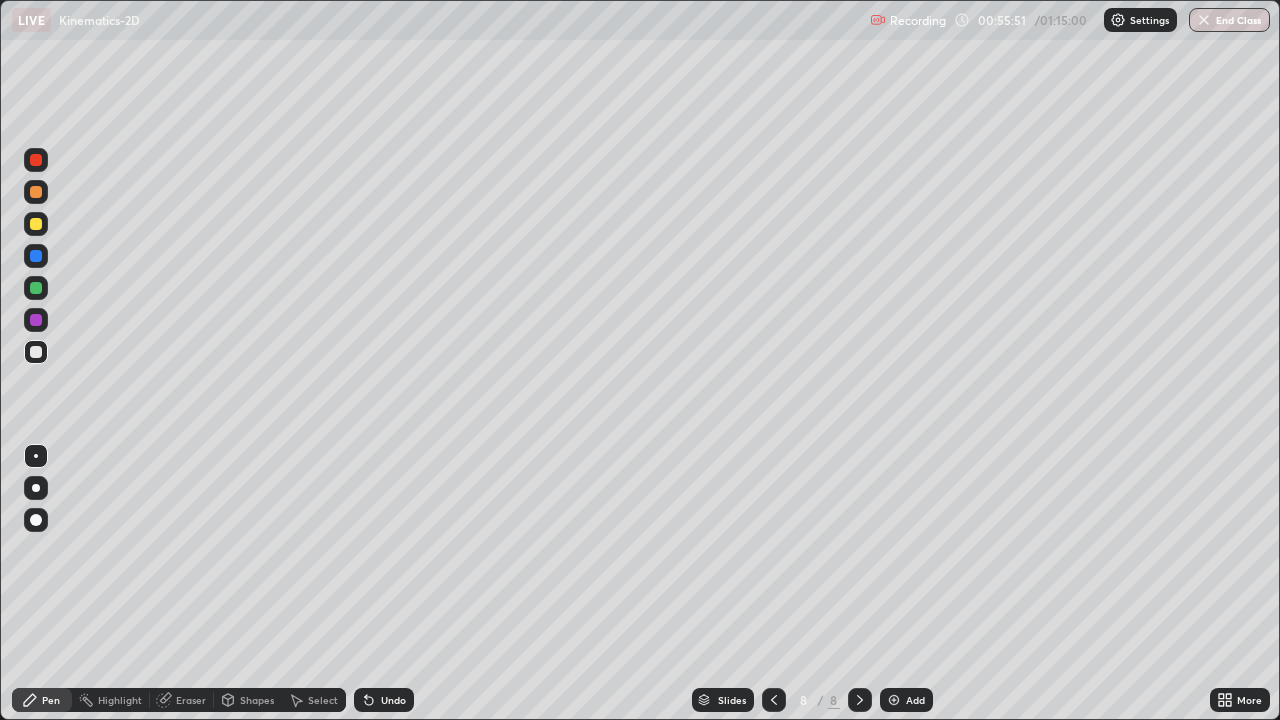 click on "Undo" at bounding box center (393, 700) 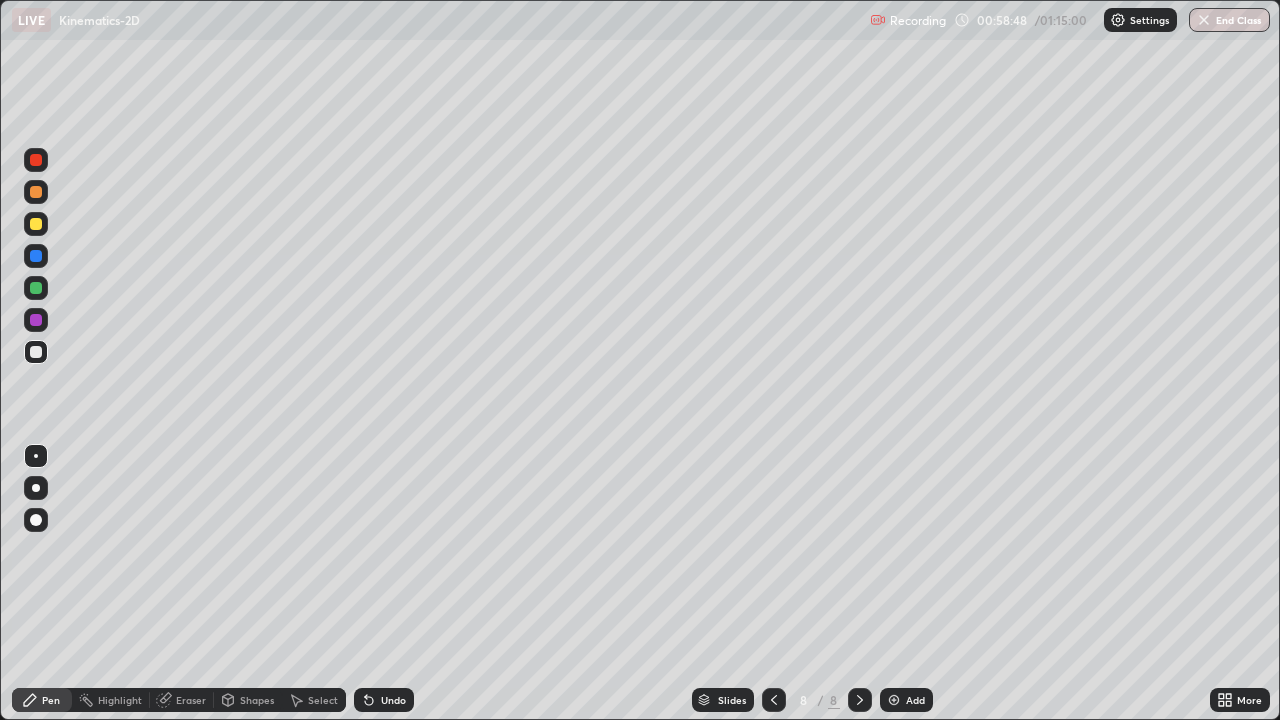 click on "Undo" at bounding box center (393, 700) 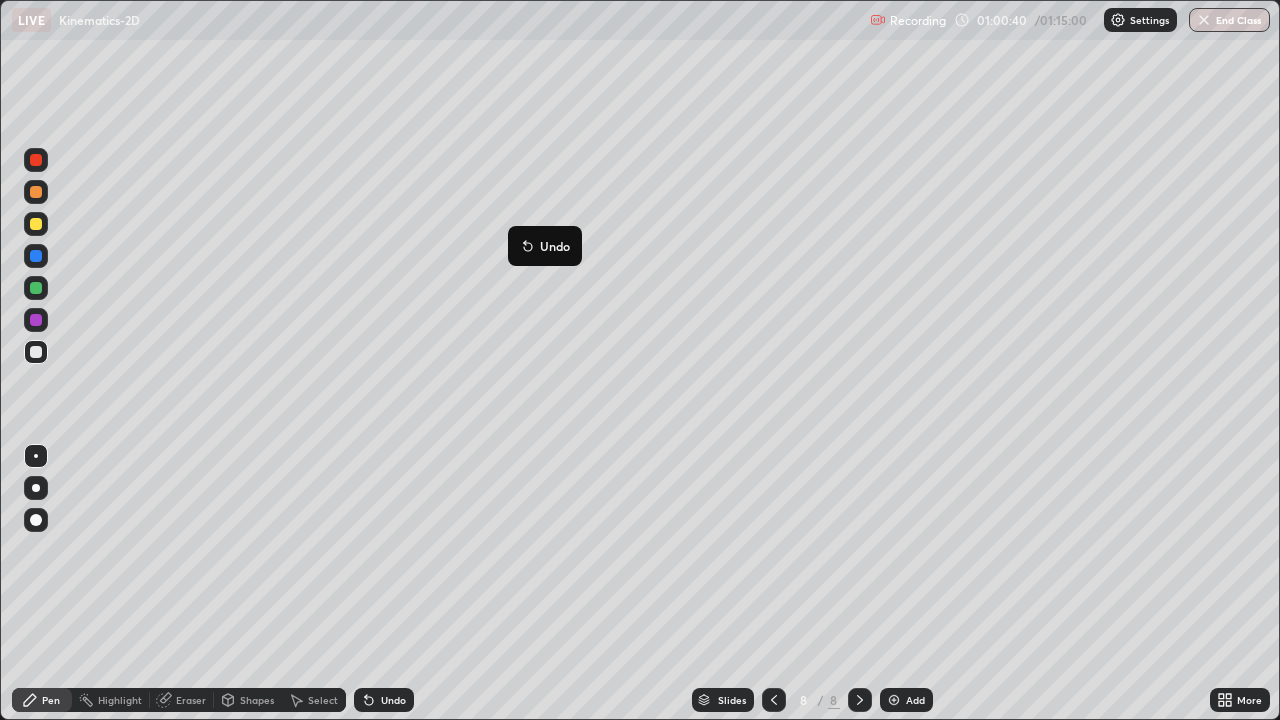 click at bounding box center (894, 700) 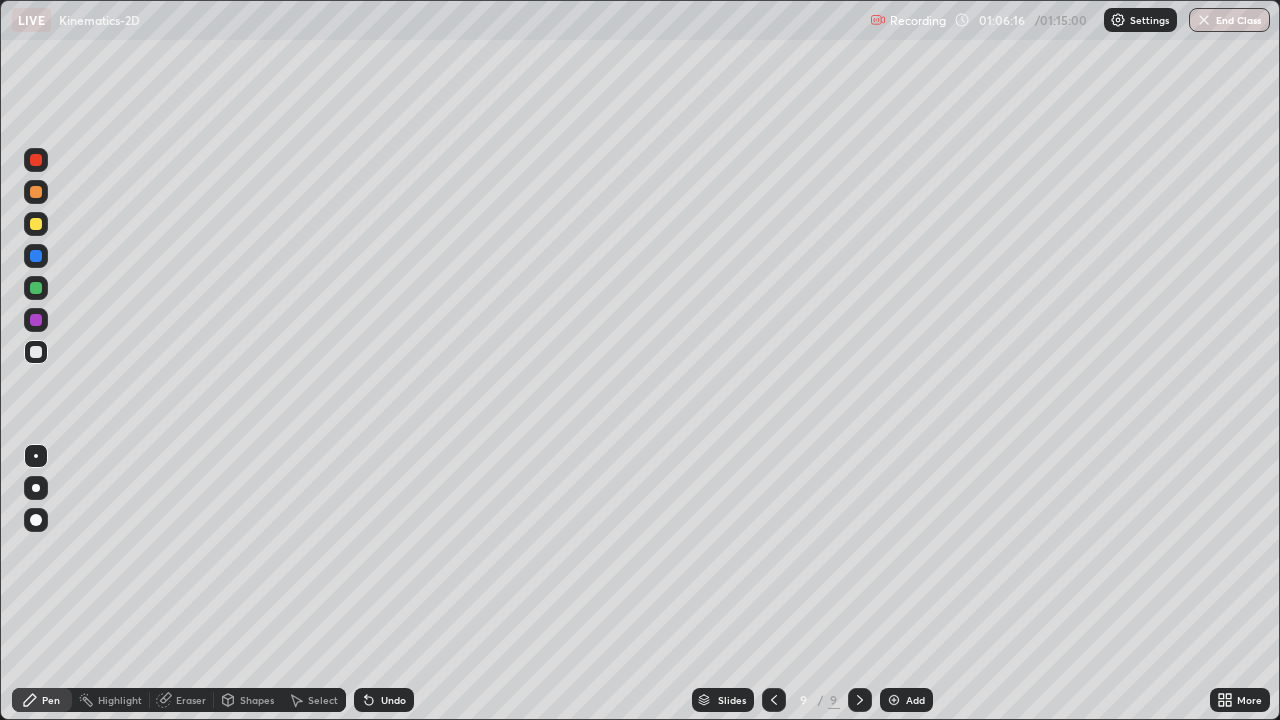 click on "Eraser" at bounding box center (182, 700) 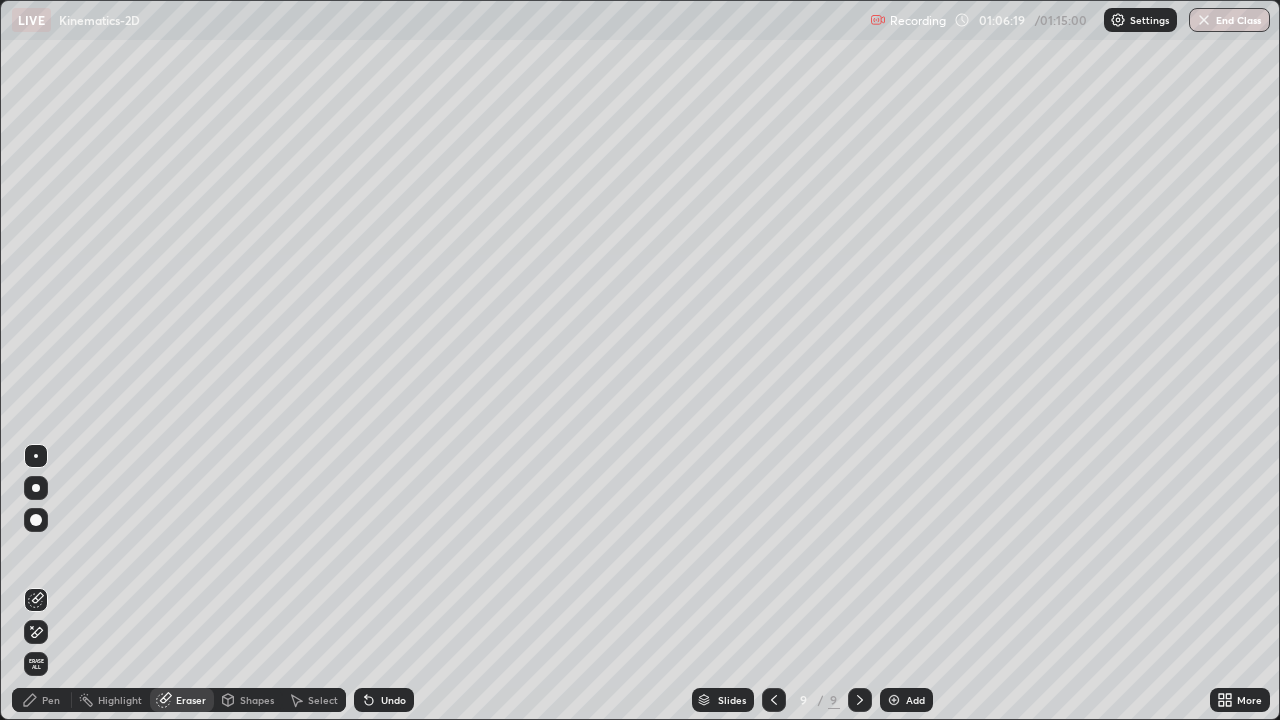 click on "Pen" at bounding box center (42, 700) 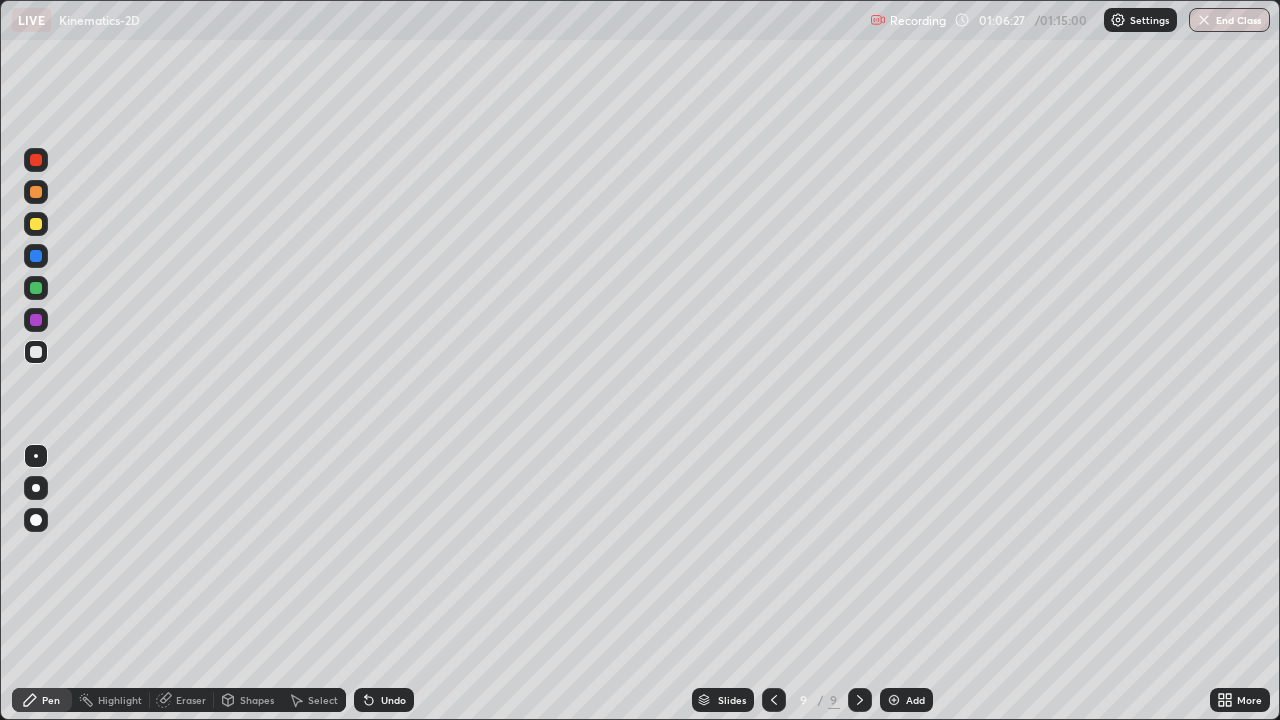click on "Undo" at bounding box center (393, 700) 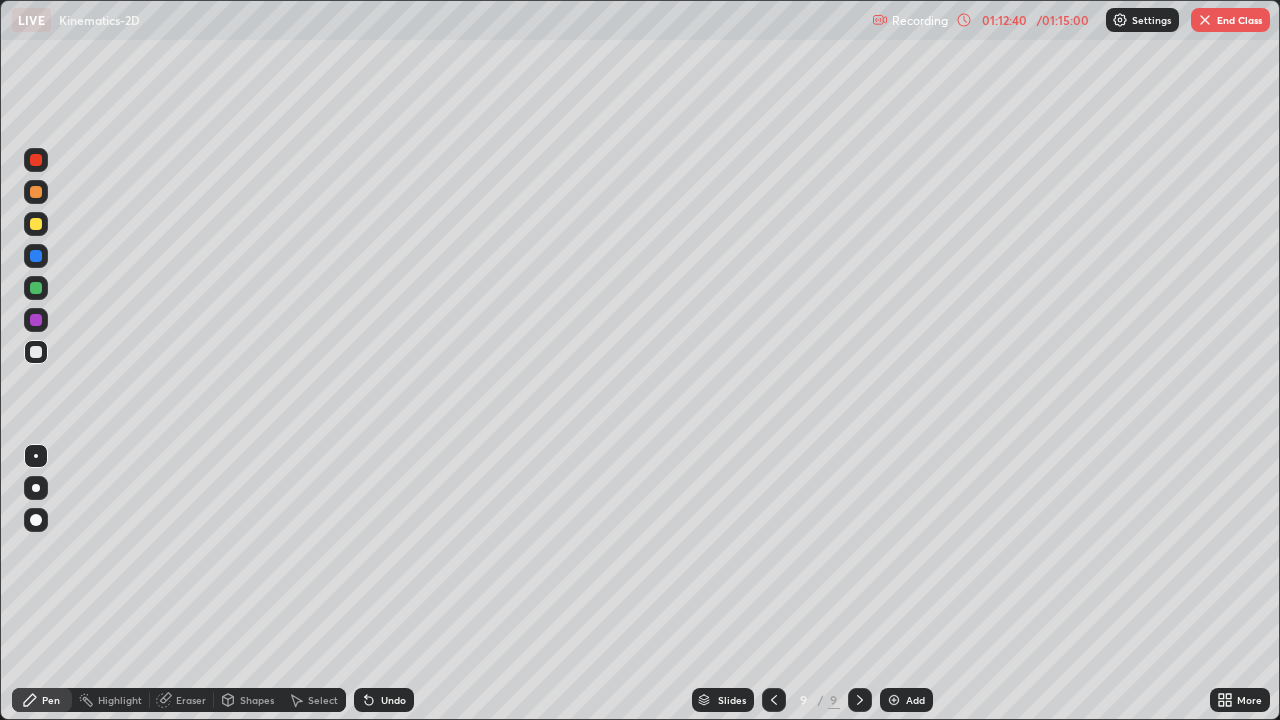 click on "Eraser" at bounding box center (182, 700) 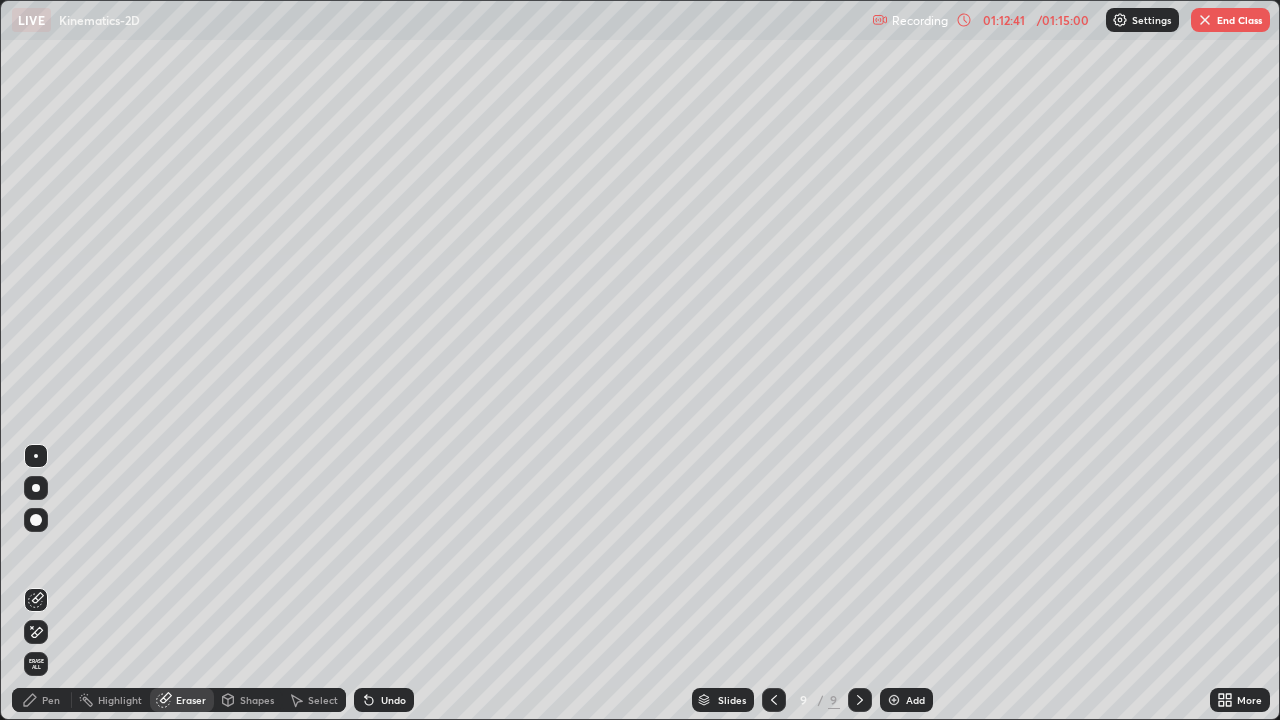 click on "Eraser" at bounding box center [191, 700] 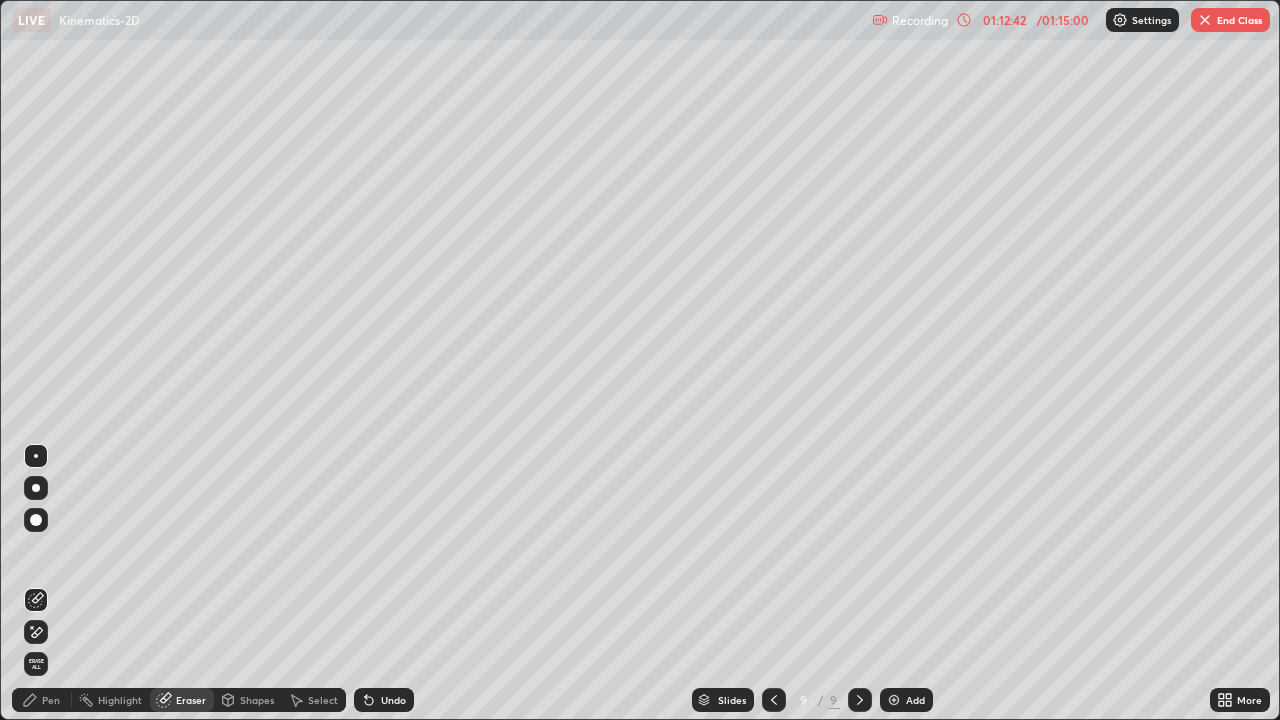 click on "Erase all" at bounding box center (36, 664) 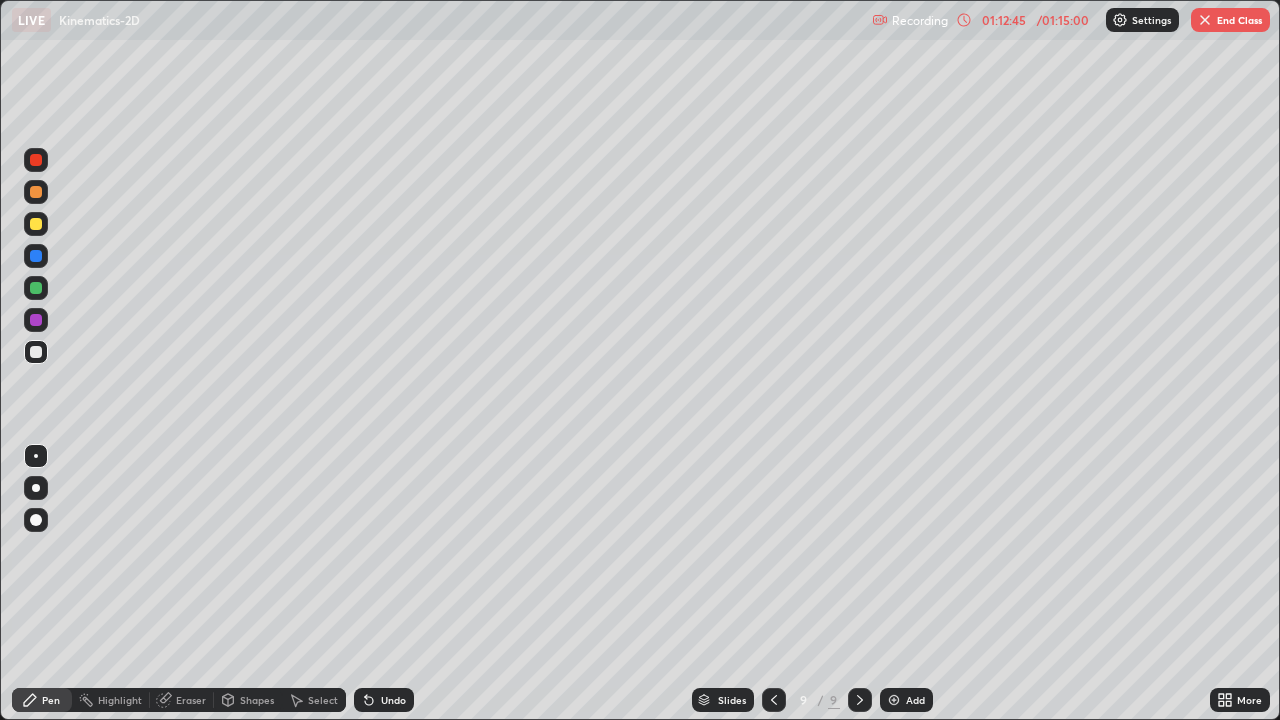 click 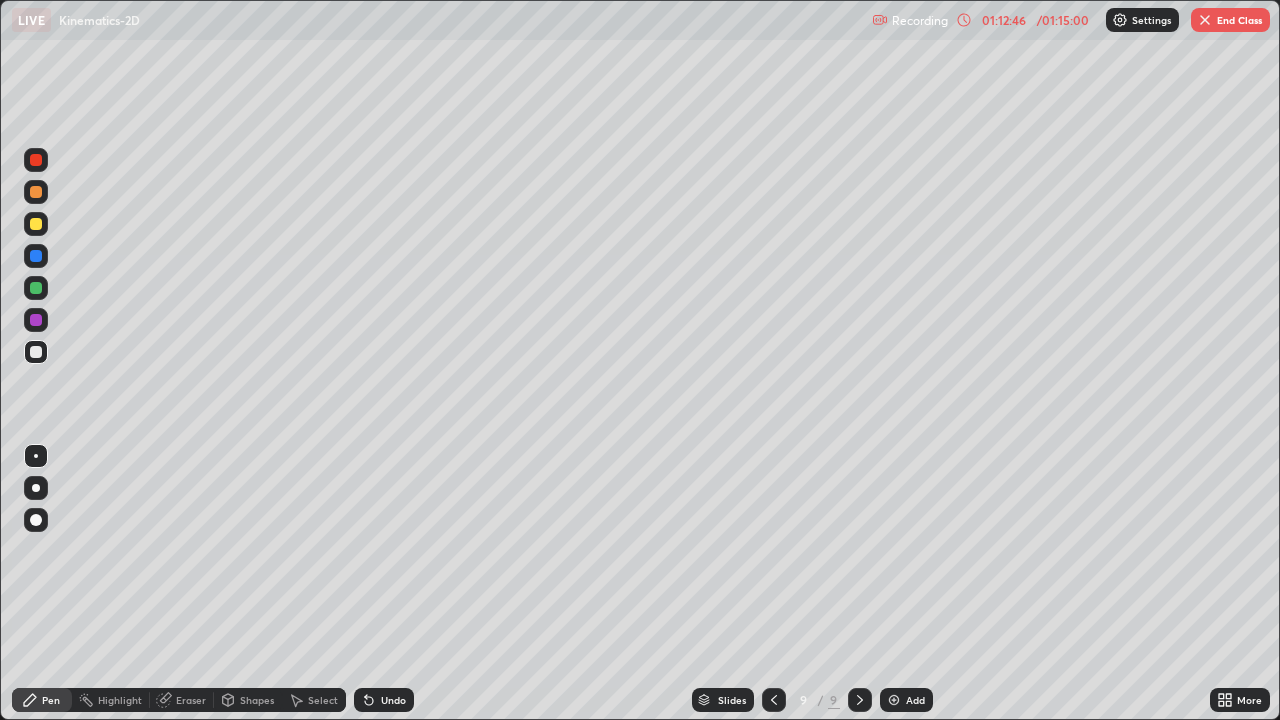 click 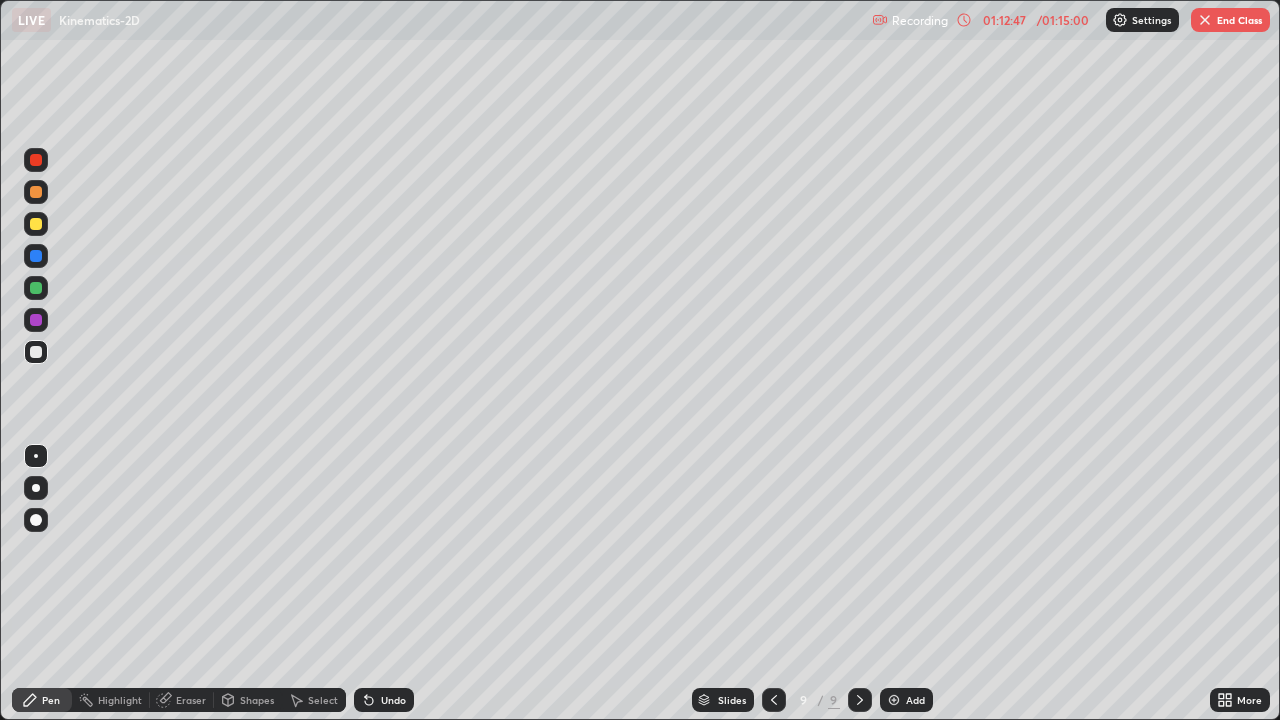 click 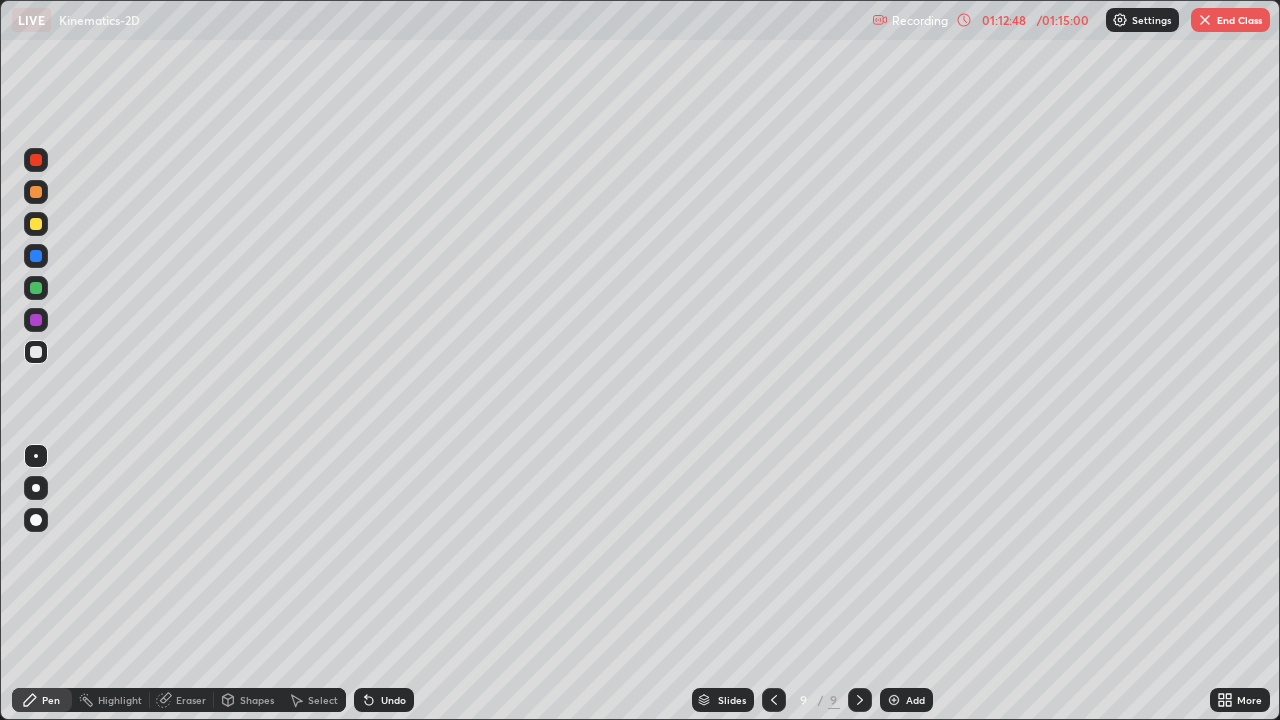 click on "Undo" at bounding box center (384, 700) 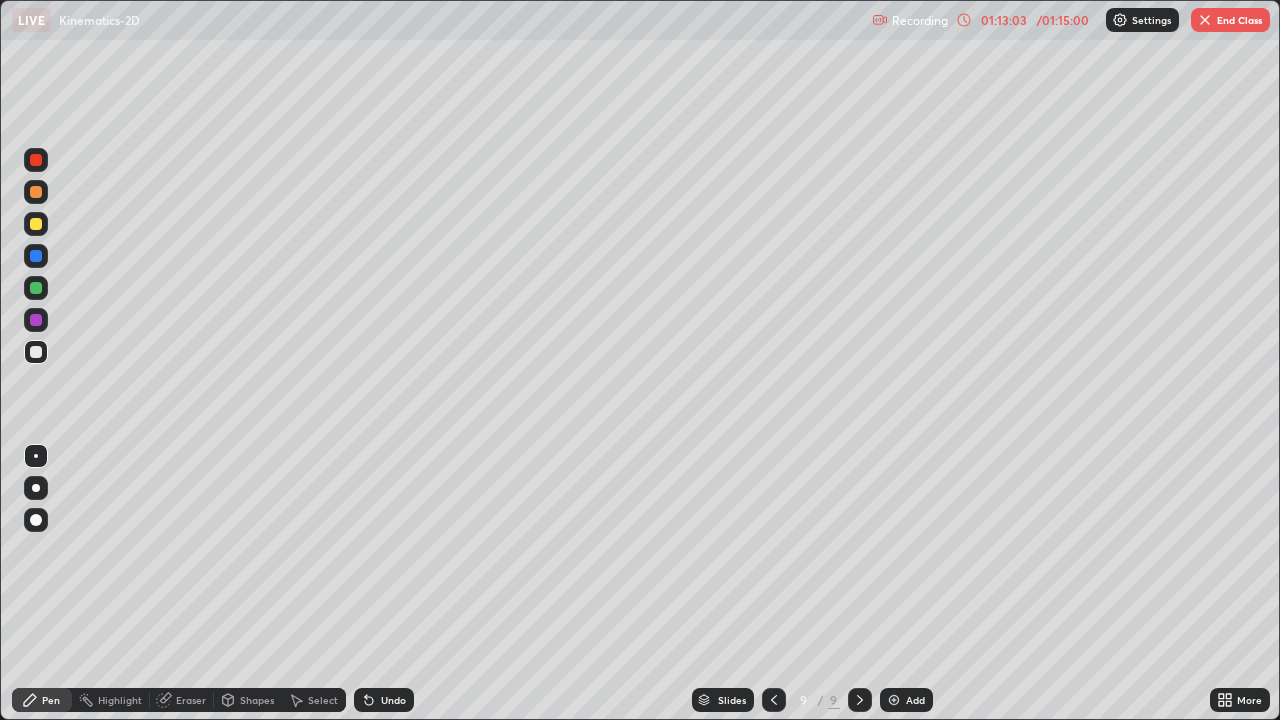 click on "Undo" at bounding box center [393, 700] 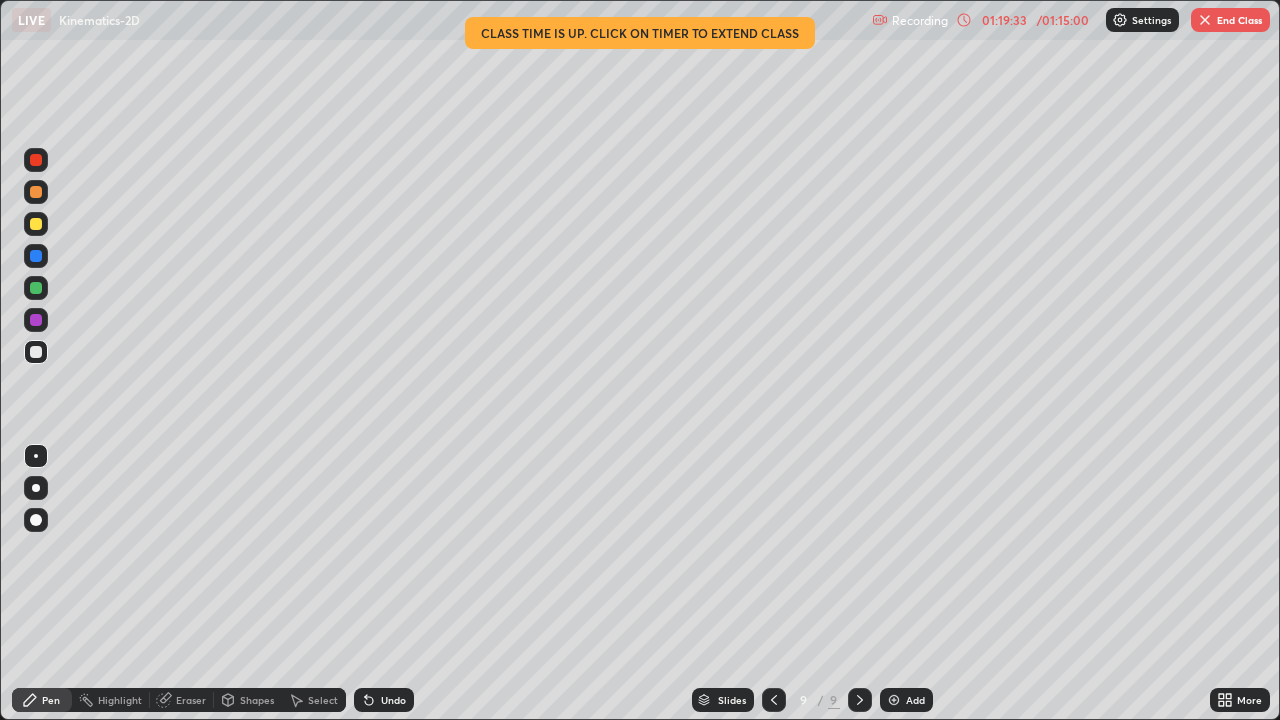 click on "/  01:15:00" at bounding box center [1063, 20] 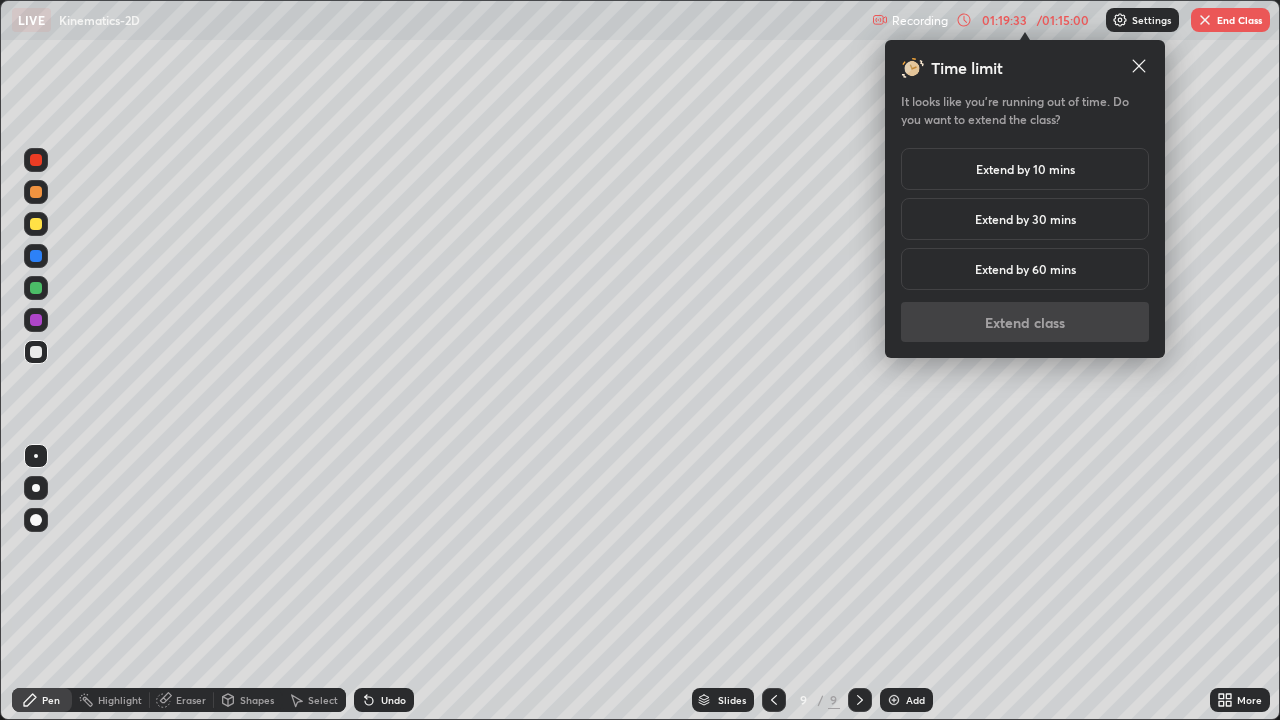 click on "Extend by 10 mins" at bounding box center (1025, 169) 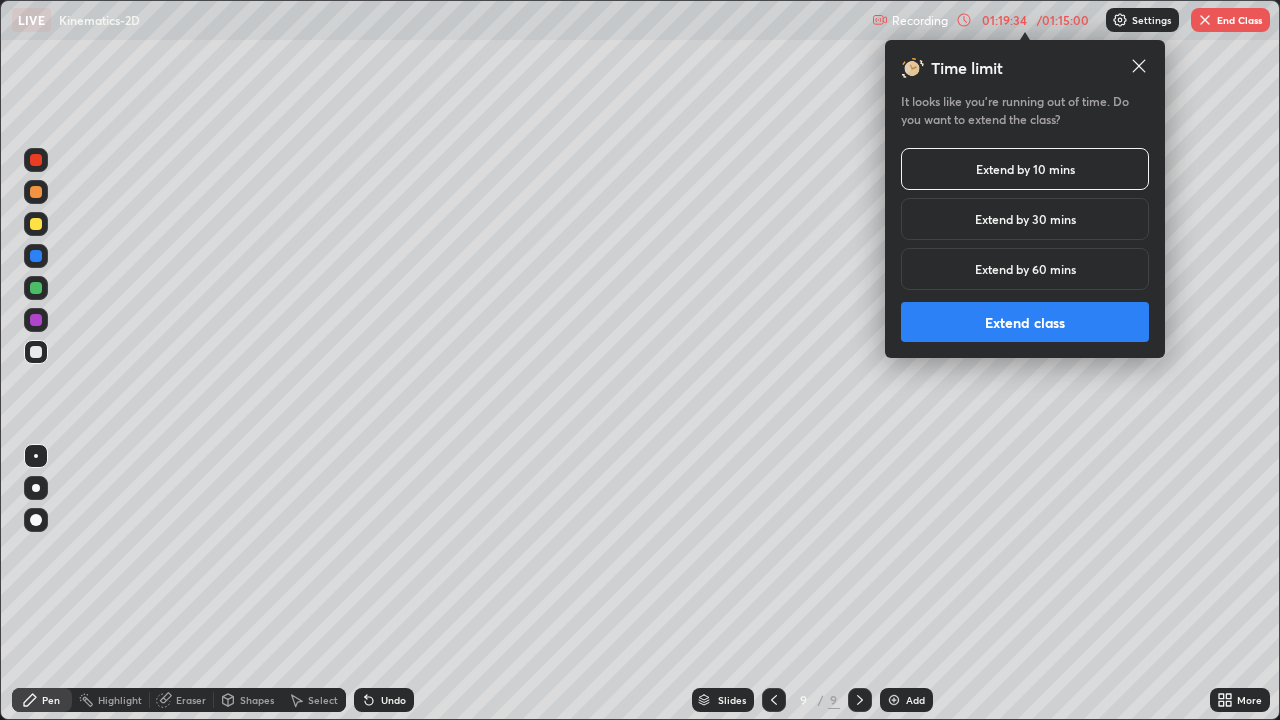 click on "Extend class" at bounding box center [1025, 322] 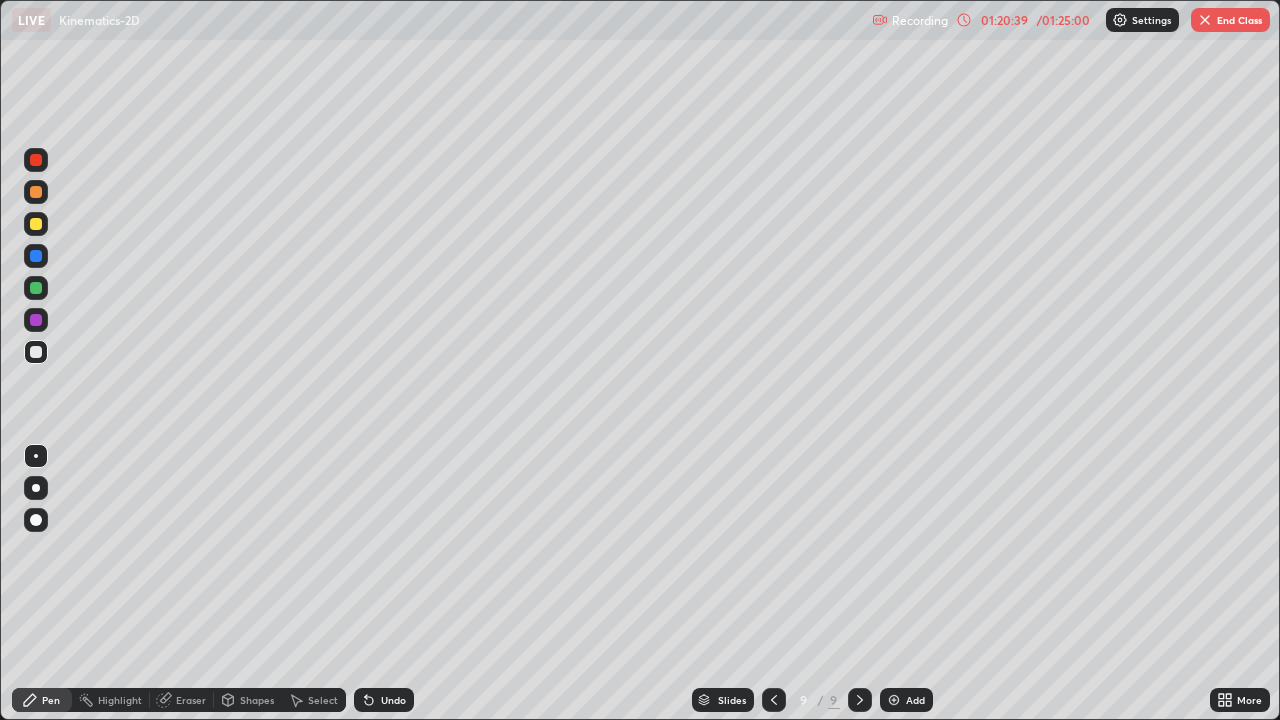 click on "End Class" at bounding box center [1230, 20] 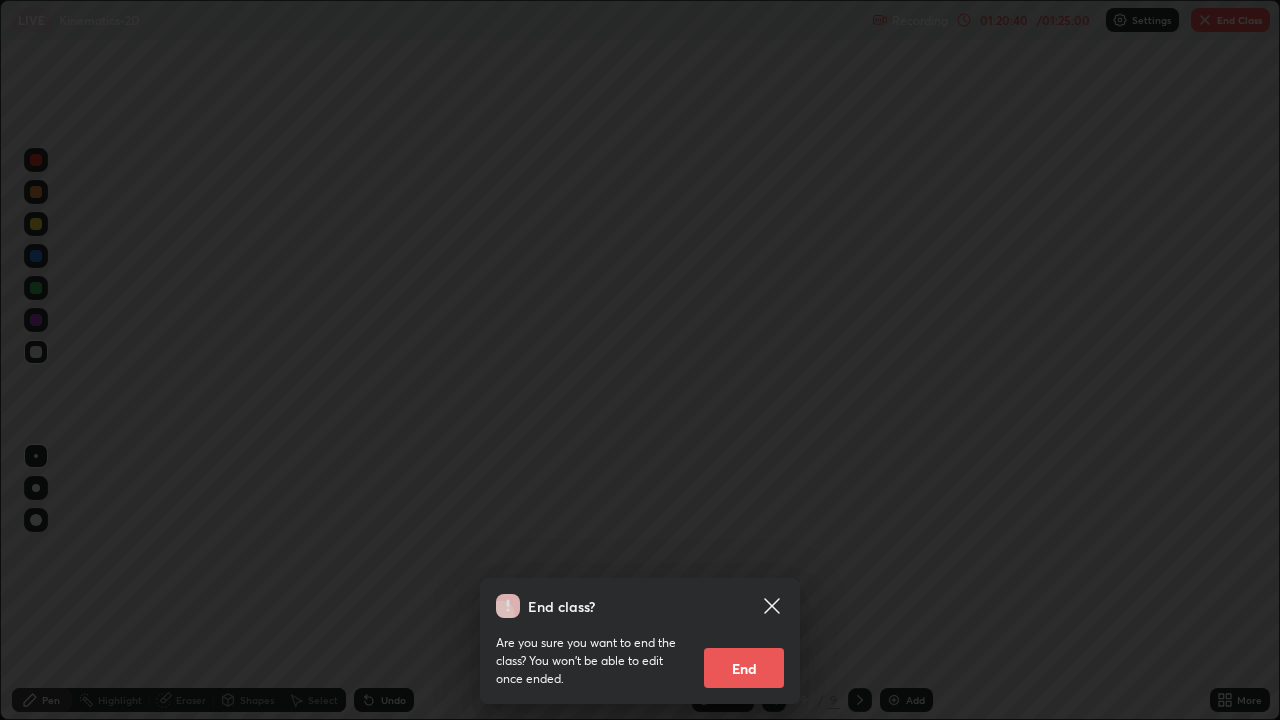 click on "End" at bounding box center (744, 668) 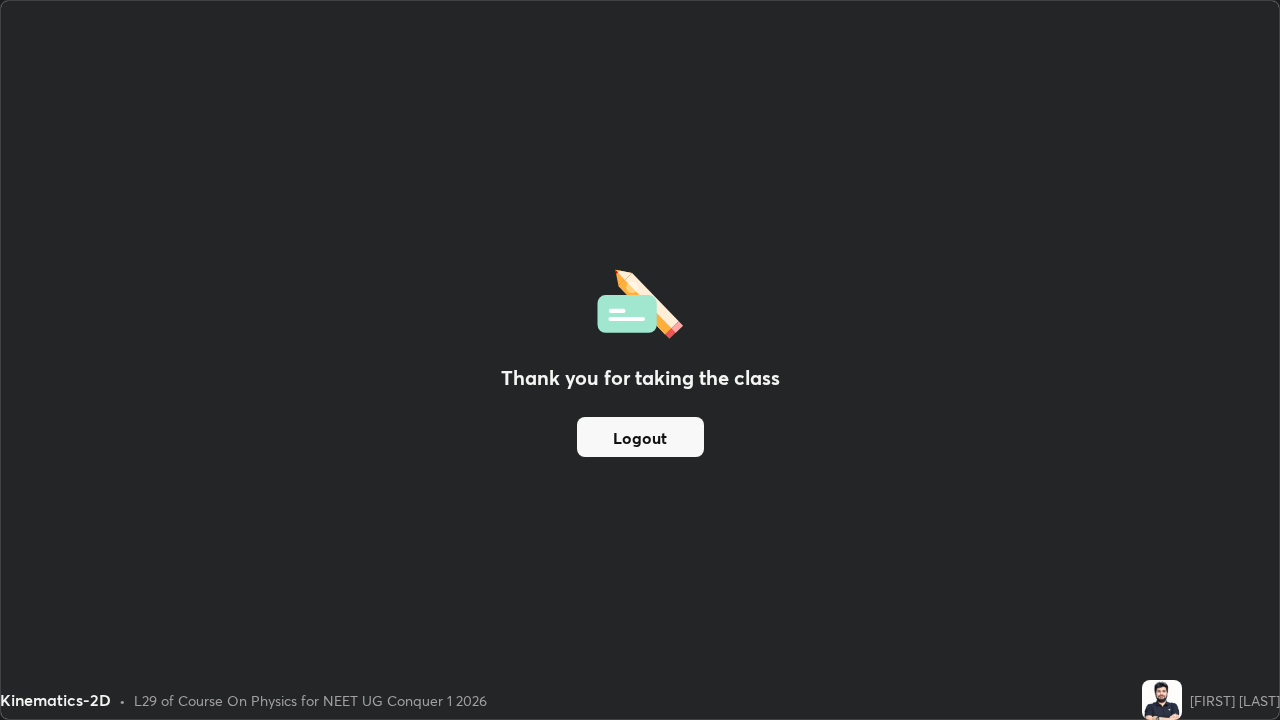 click on "Logout" at bounding box center (640, 437) 